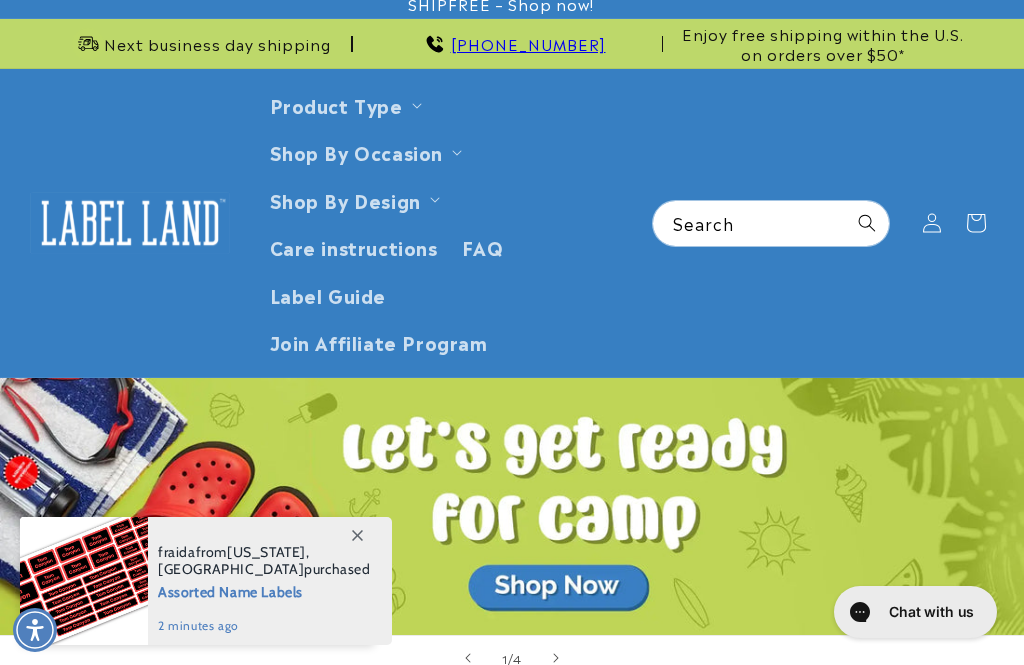 scroll, scrollTop: 31, scrollLeft: 0, axis: vertical 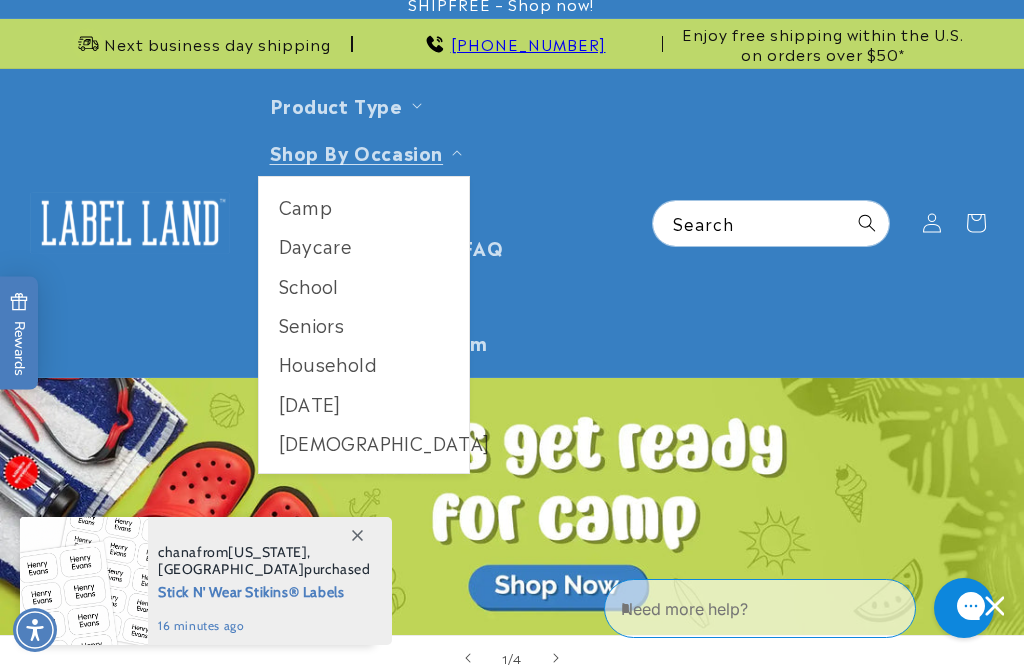 click on "Camp" at bounding box center [364, 206] 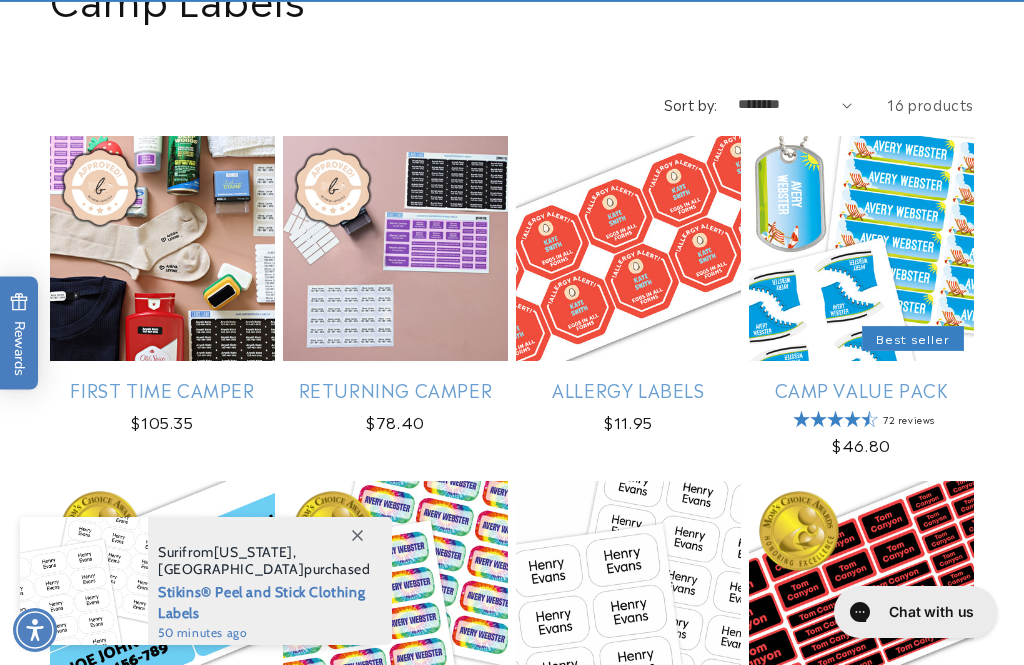 scroll, scrollTop: 491, scrollLeft: 0, axis: vertical 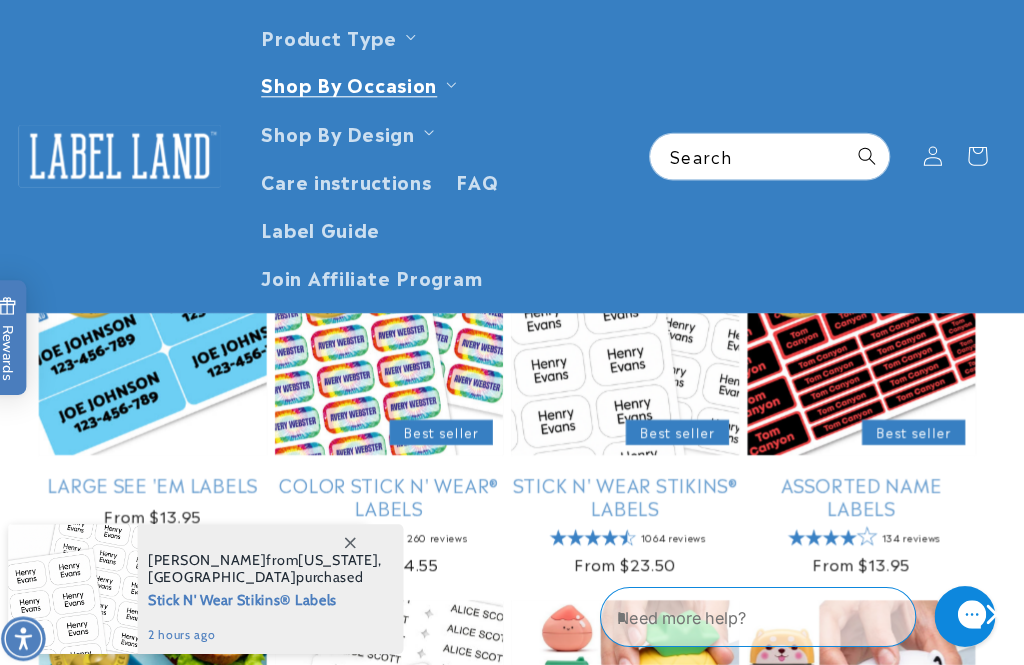 click on "Assorted Name Labels" at bounding box center (861, 489) 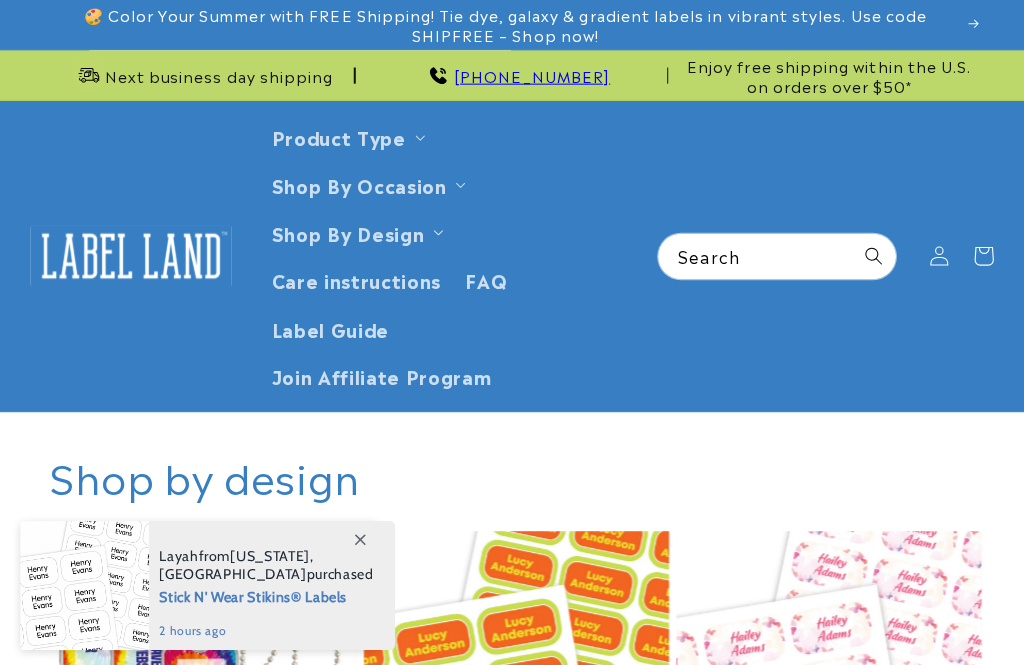 scroll, scrollTop: 721, scrollLeft: 0, axis: vertical 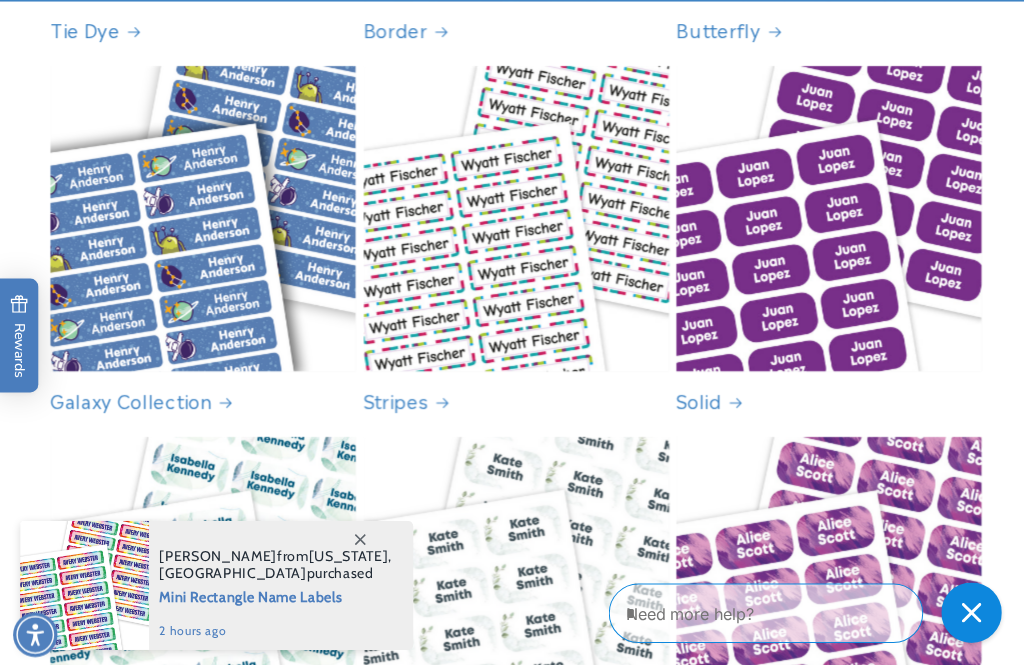 click on "Stripes" at bounding box center (512, 397) 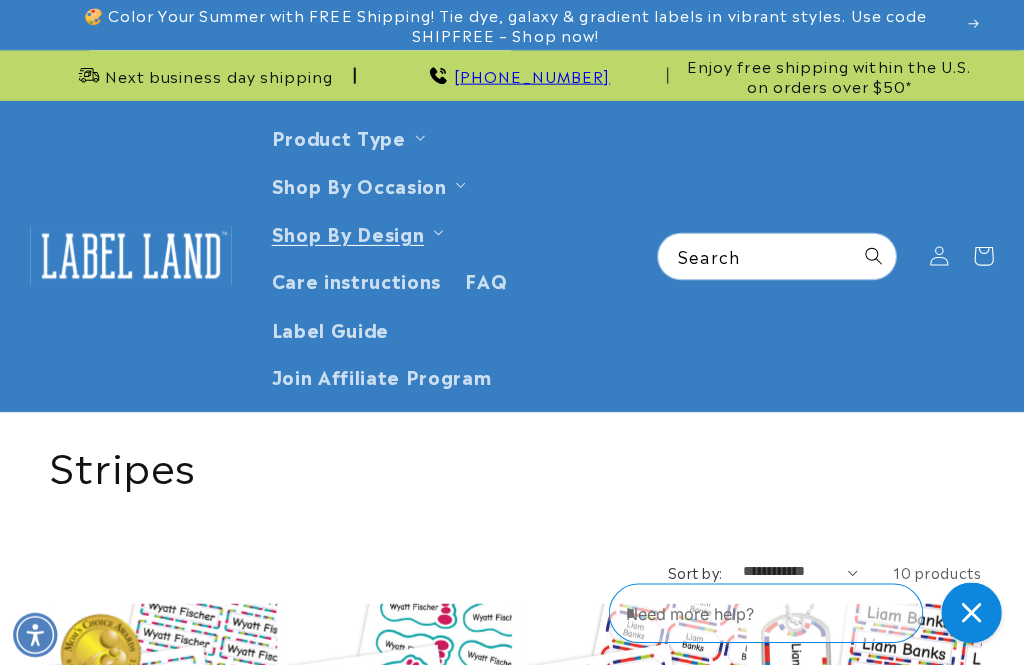 scroll, scrollTop: 402, scrollLeft: 0, axis: vertical 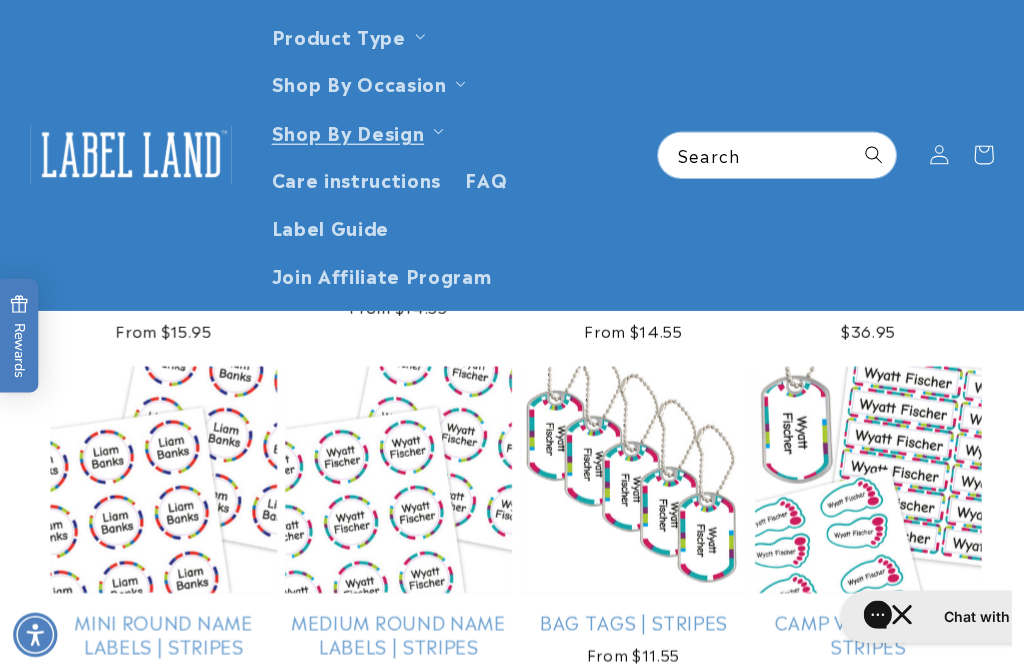 click on "Product Type
Product Type
Clothing Labels
Clothing Stamps
Logo Decals
Multi-Use Labels
Seniors
Value Packs" at bounding box center [512, 154] 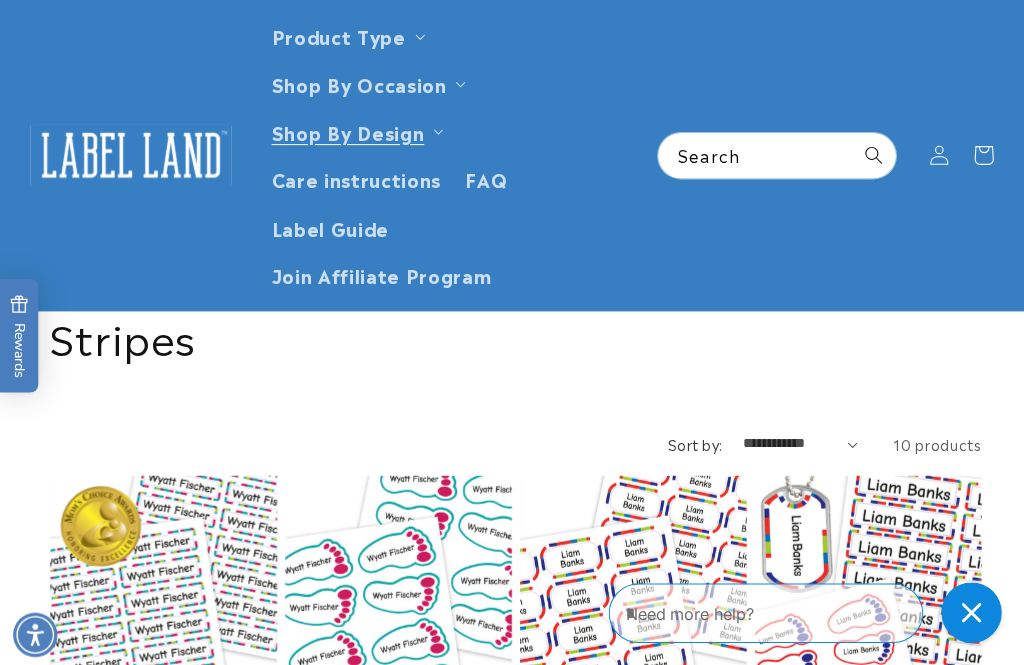 scroll, scrollTop: 128, scrollLeft: 0, axis: vertical 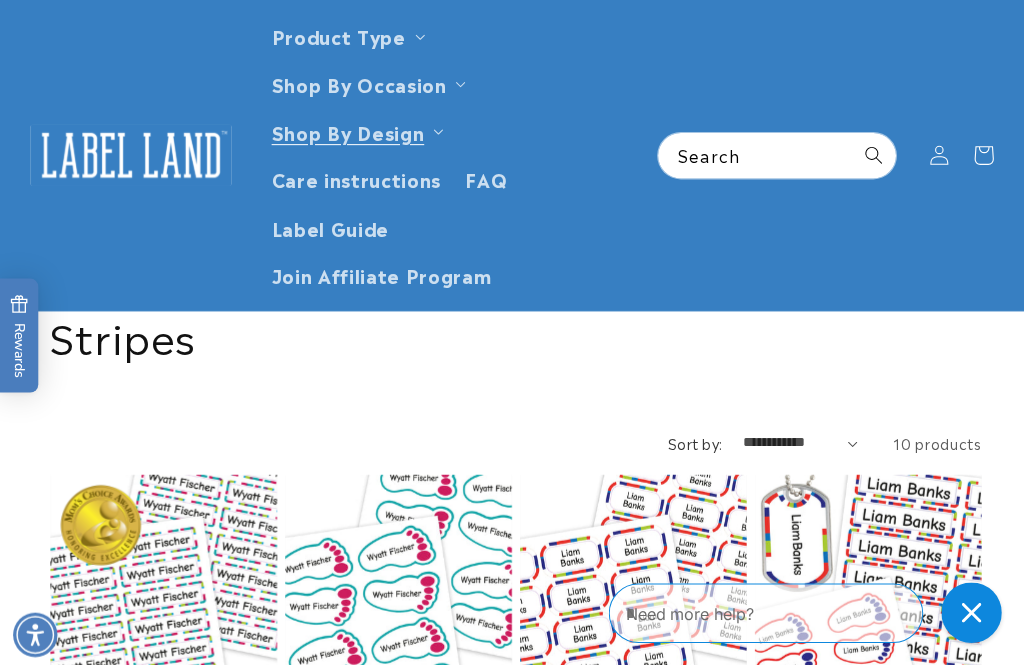 click on "Stick N' Wear® Labels | Stripes" at bounding box center [628, 736] 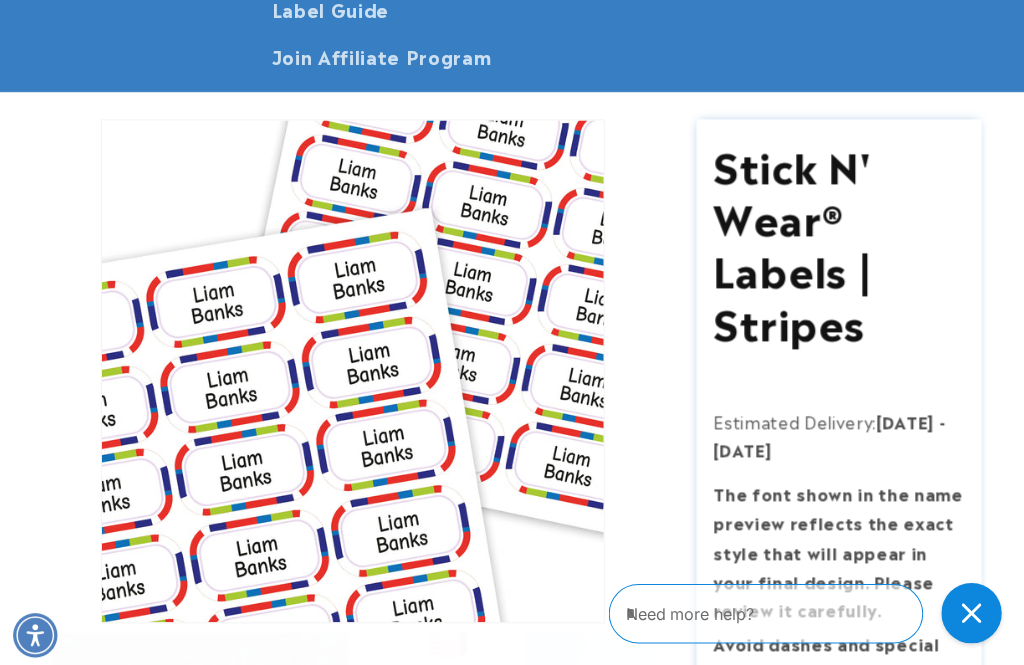 scroll, scrollTop: 318, scrollLeft: 0, axis: vertical 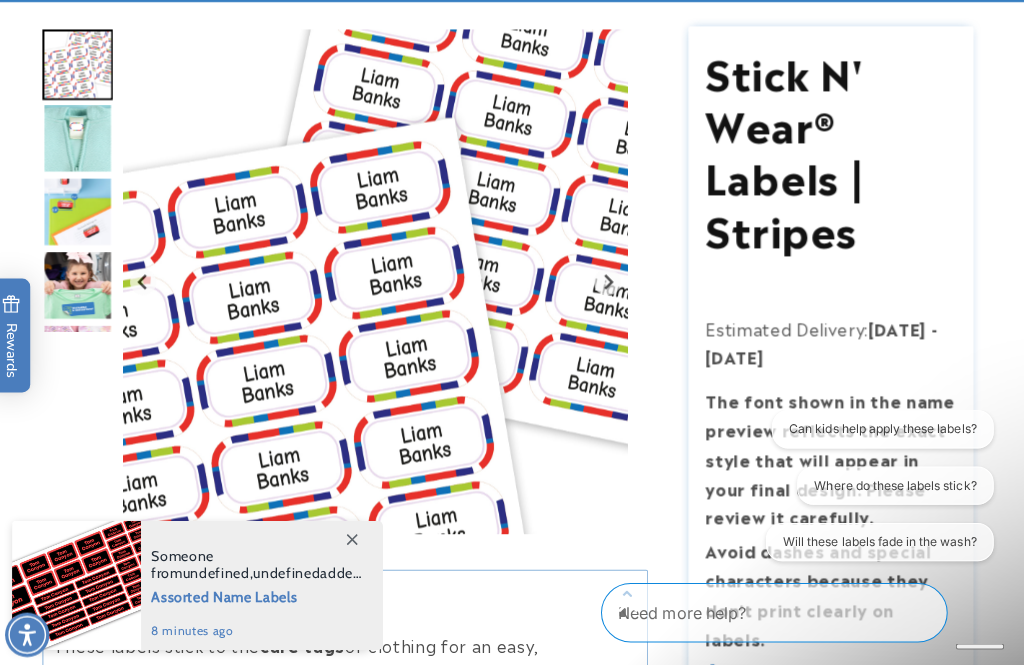 click at bounding box center (85, 138) 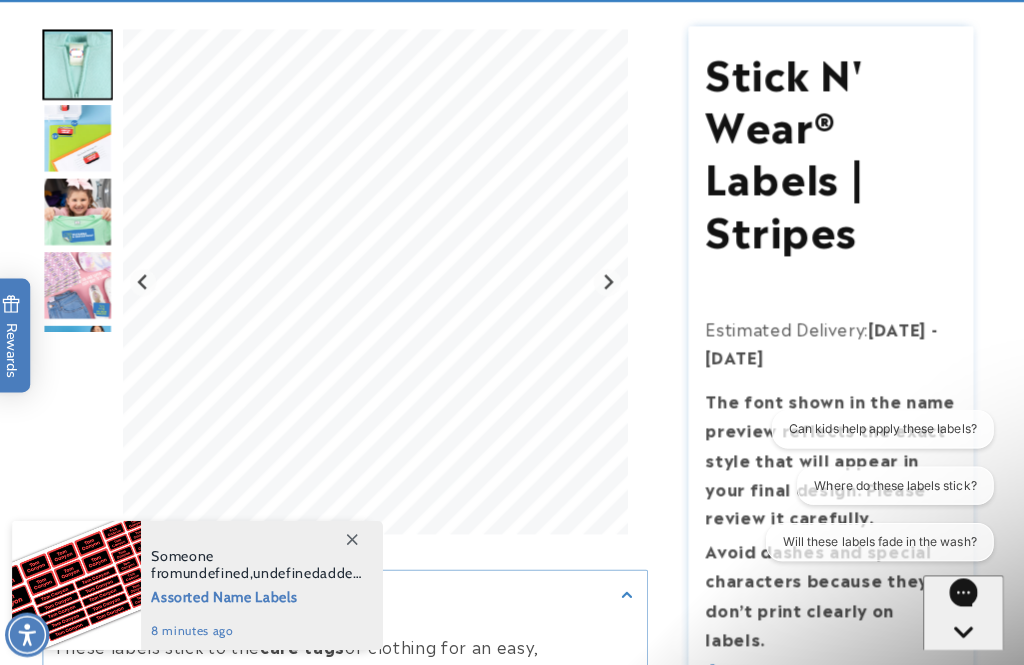 click at bounding box center [85, 211] 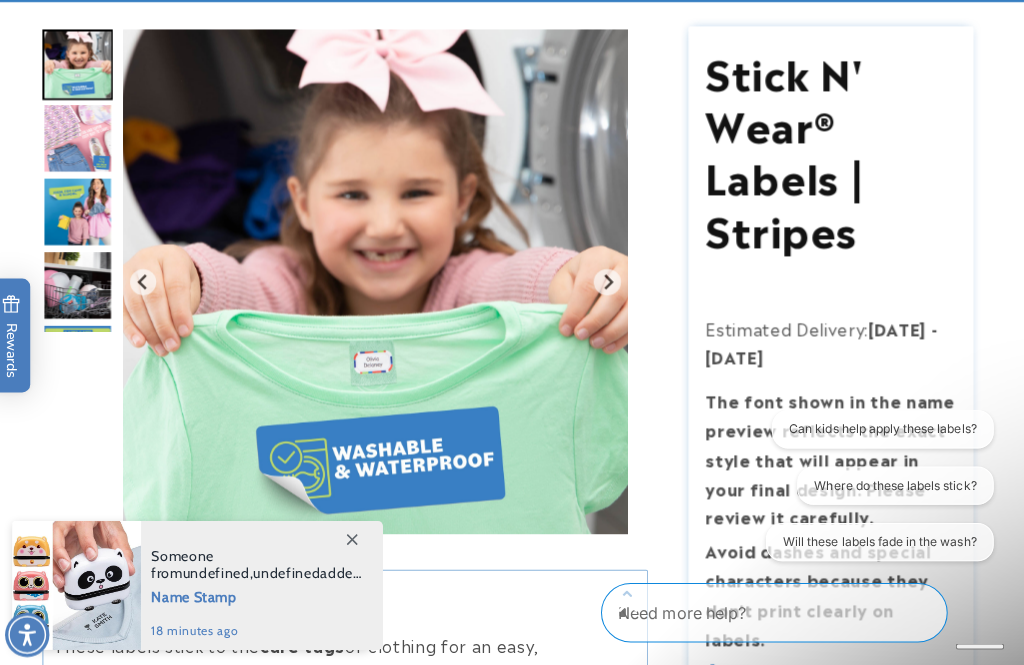 click at bounding box center (85, 138) 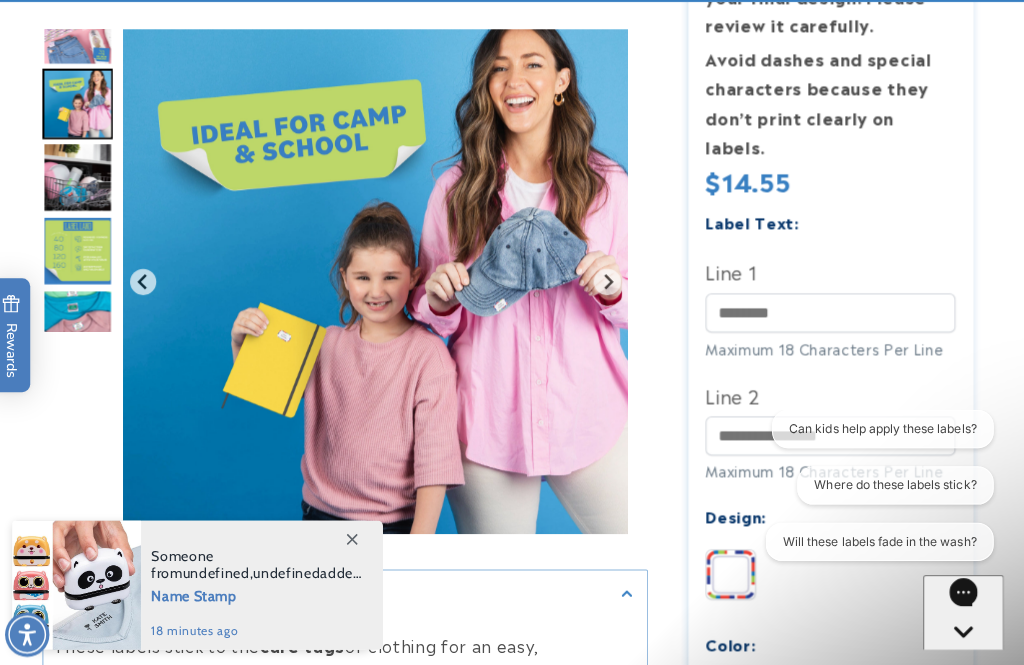 scroll, scrollTop: 898, scrollLeft: 0, axis: vertical 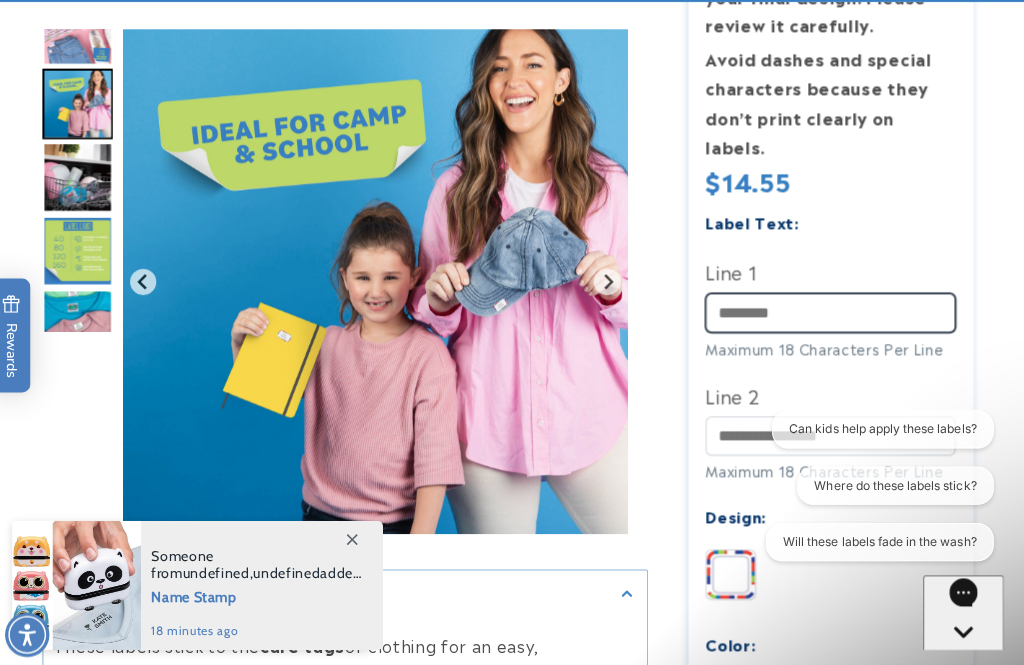 click on "Line 1" at bounding box center [832, 310] 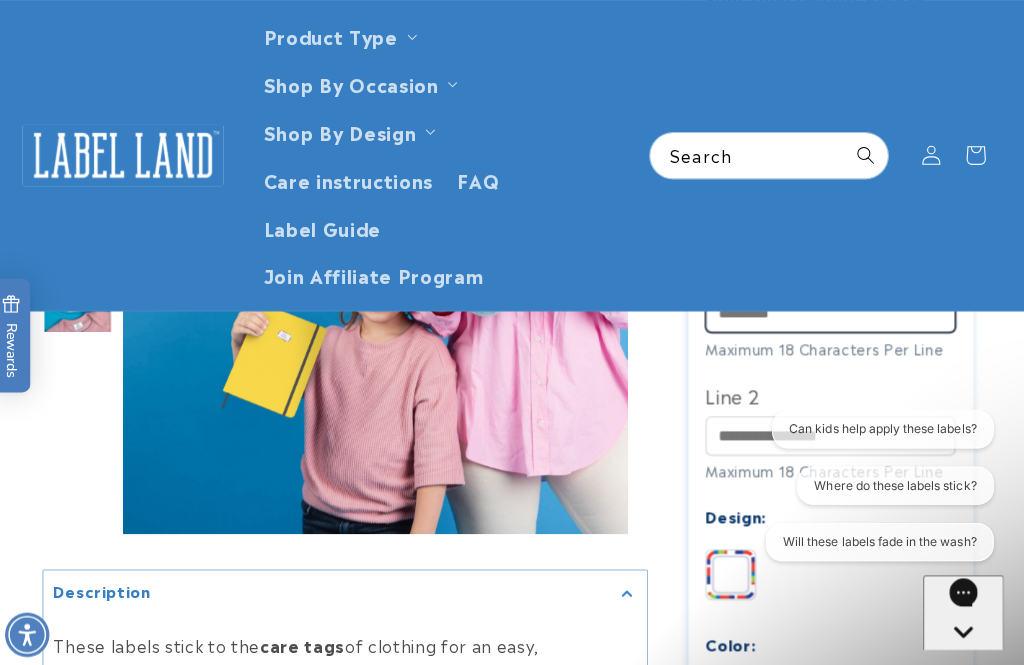 scroll, scrollTop: 898, scrollLeft: 0, axis: vertical 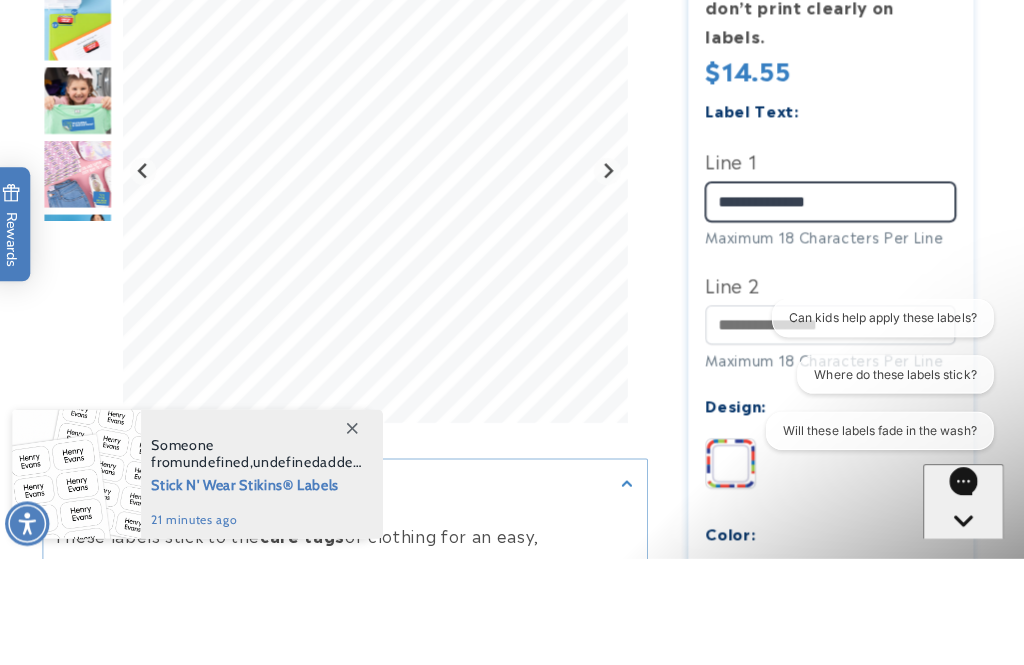 type on "**********" 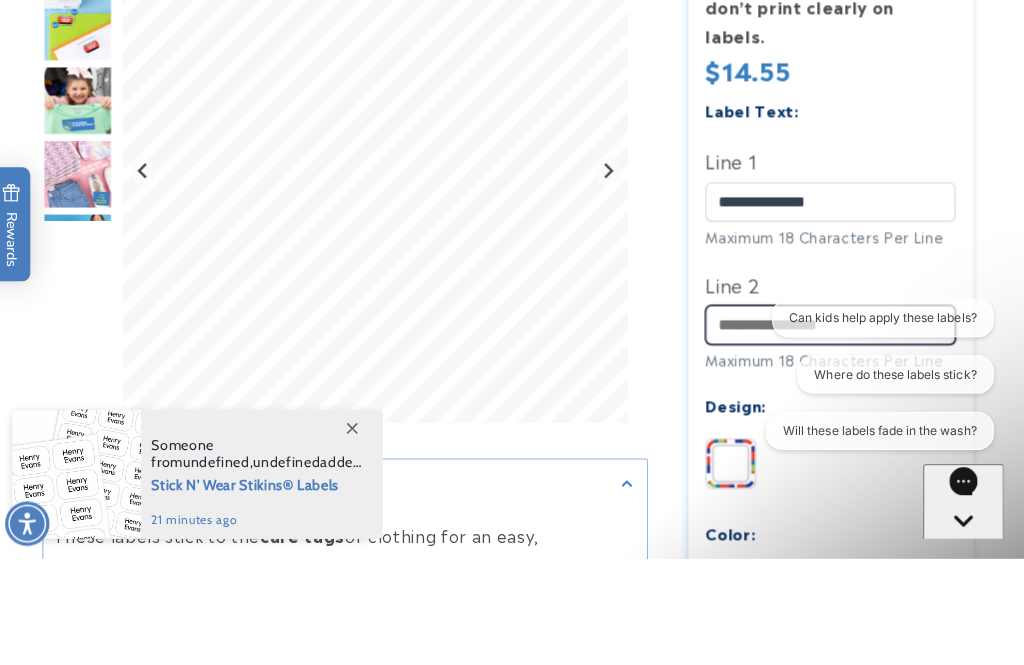 click on "Line 2" at bounding box center [832, 432] 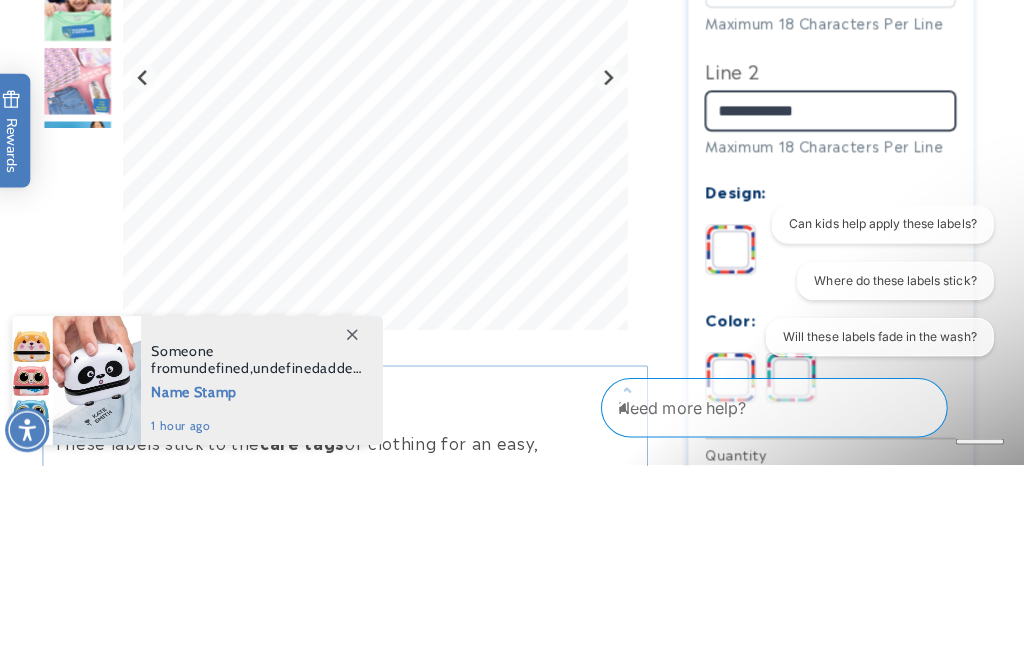 scroll, scrollTop: 1020, scrollLeft: 0, axis: vertical 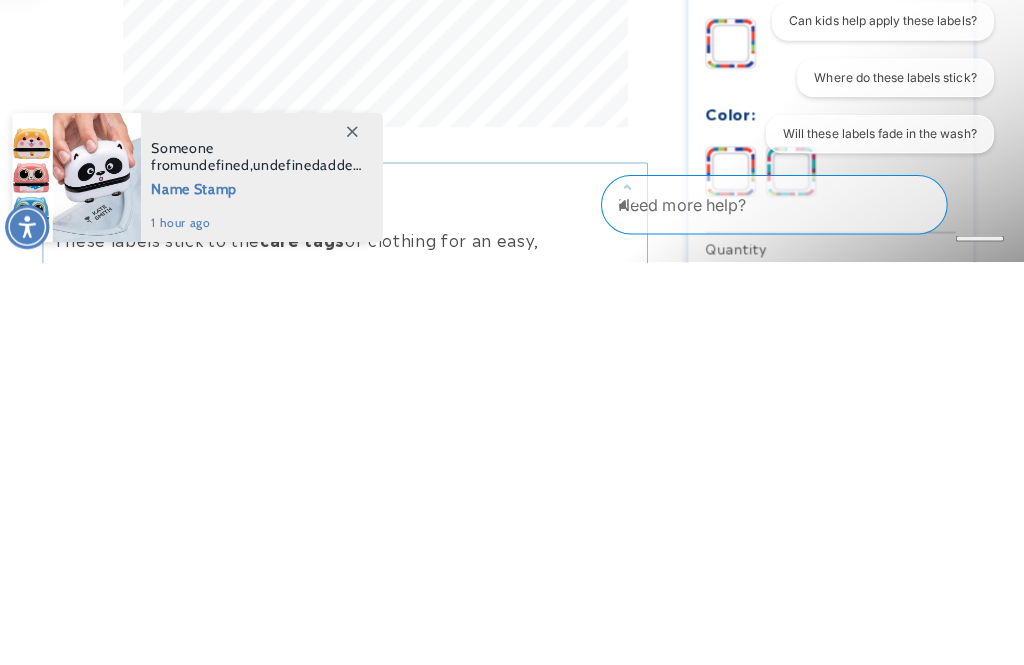 type on "**********" 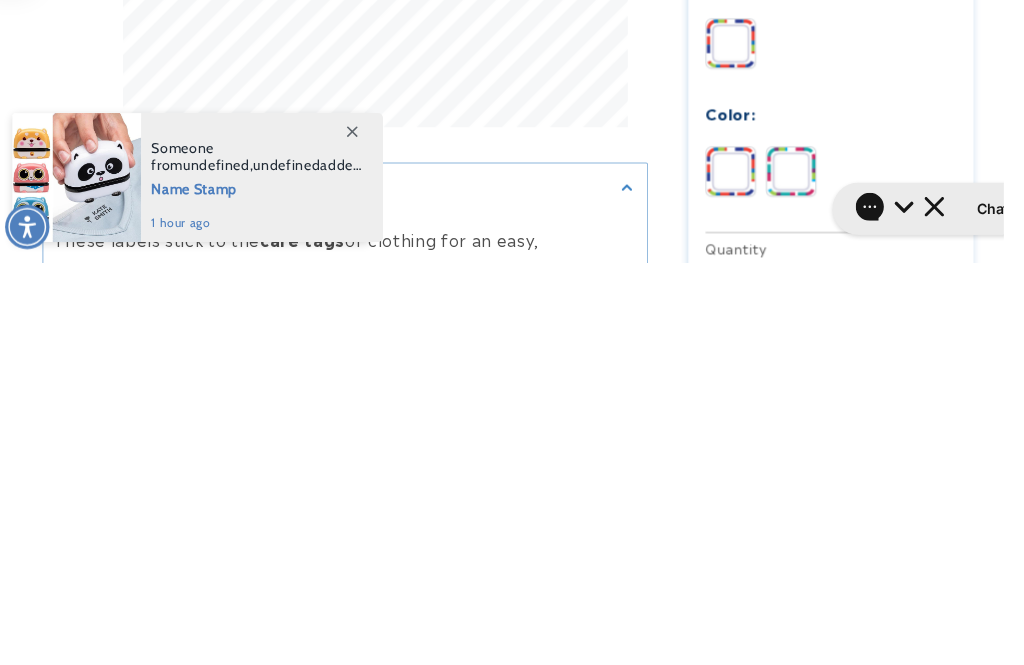 scroll, scrollTop: 1425, scrollLeft: 0, axis: vertical 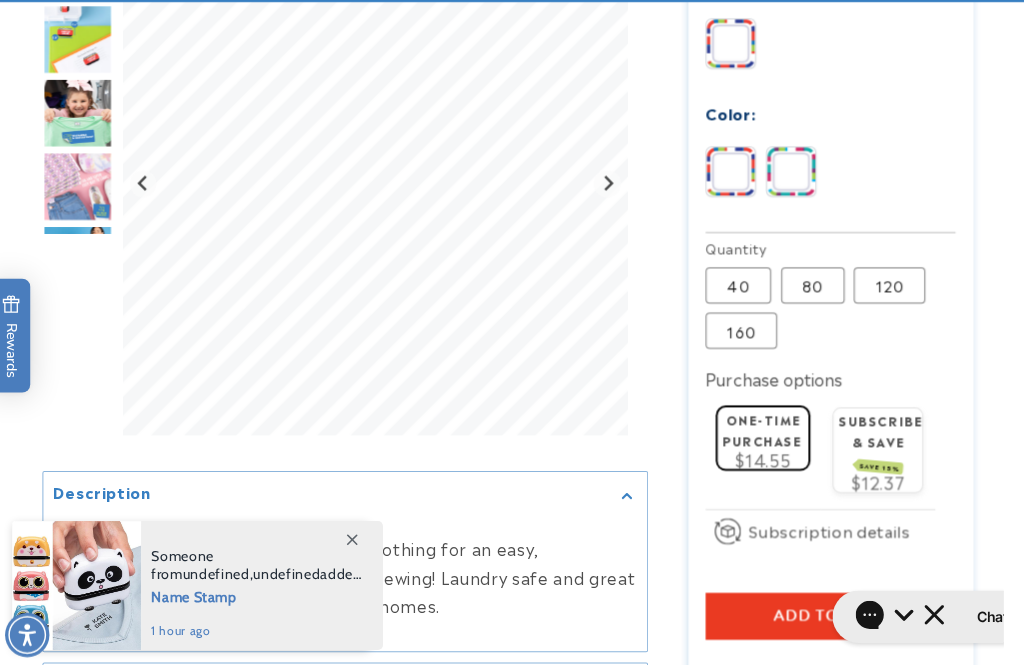 click at bounding box center (793, 170) 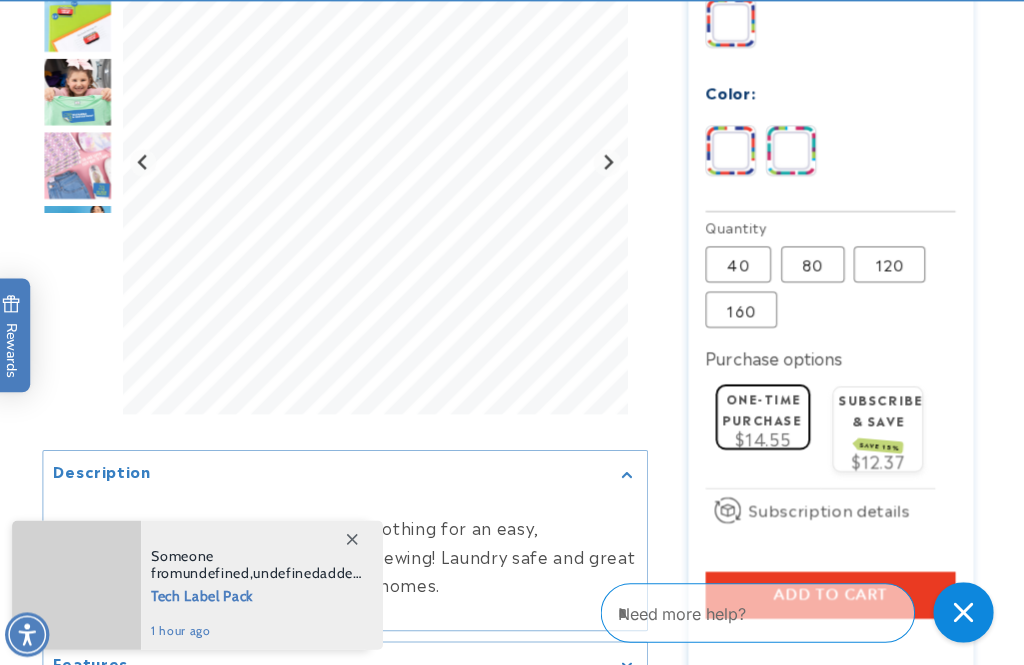 scroll, scrollTop: 1446, scrollLeft: 0, axis: vertical 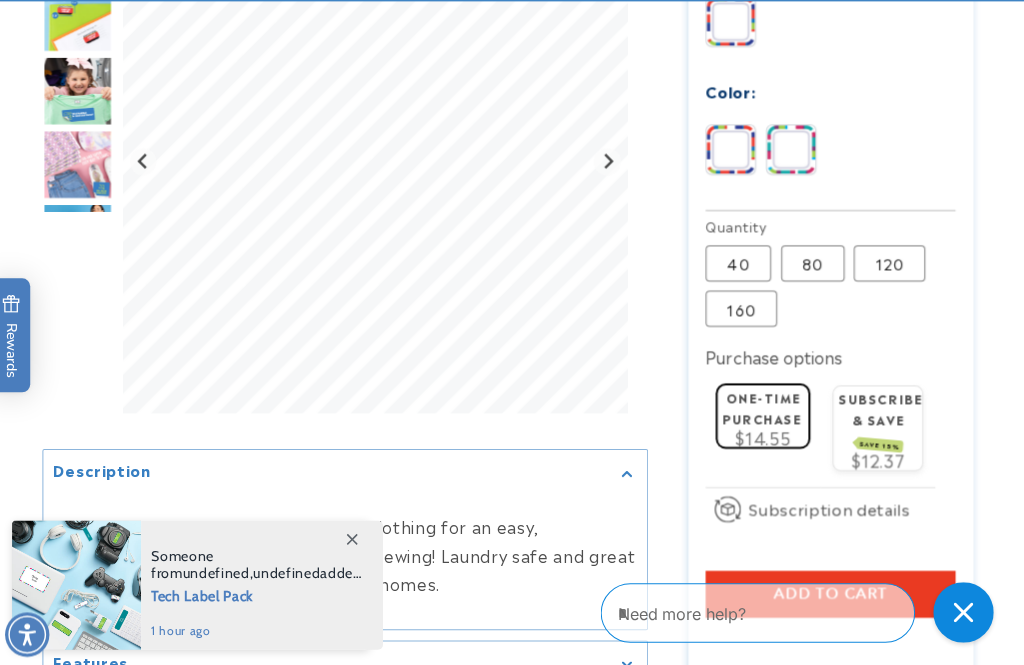 click on "Subscribe & save  SAVE 15% $12.37" 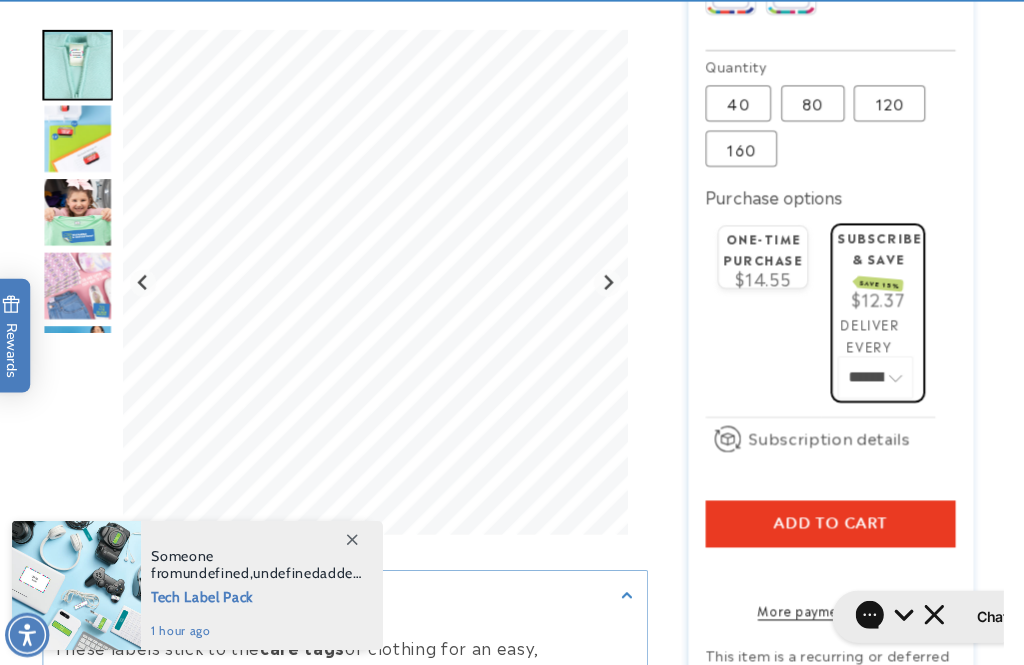 scroll, scrollTop: 1606, scrollLeft: 0, axis: vertical 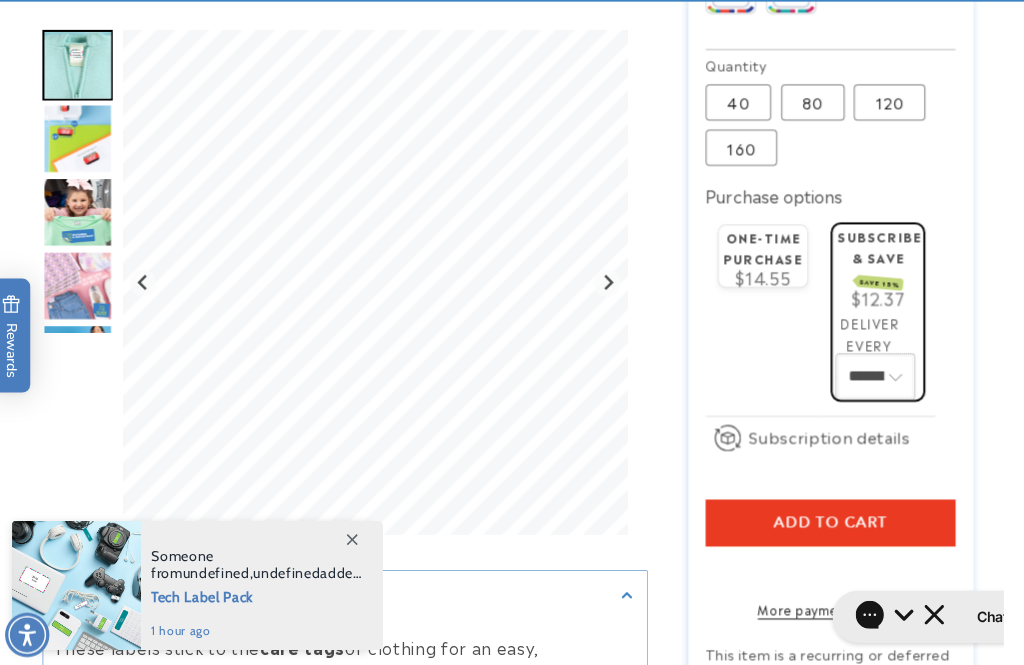 click on "******** ********" 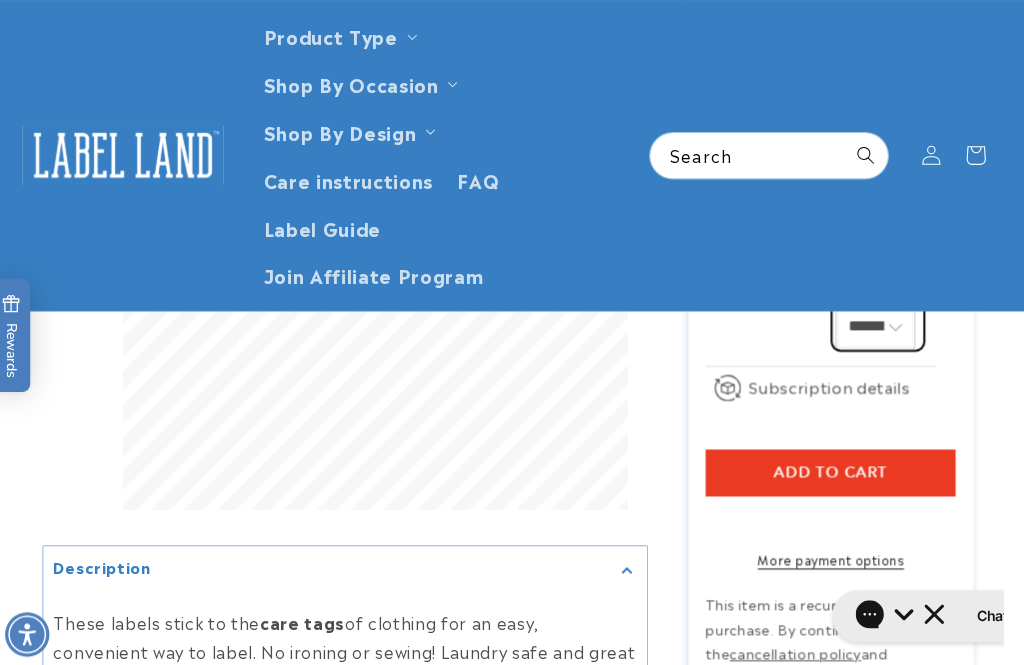 scroll, scrollTop: 1624, scrollLeft: 0, axis: vertical 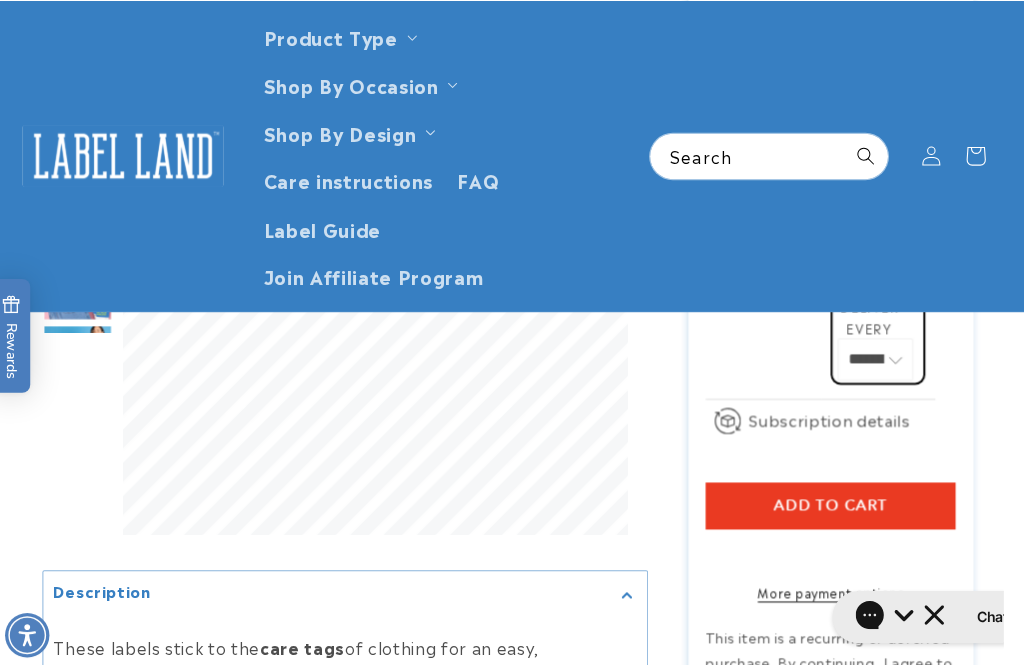 click on "Subscribe & save  SAVE 15% $12.37 Deliver every  ******** ******** 3 months" 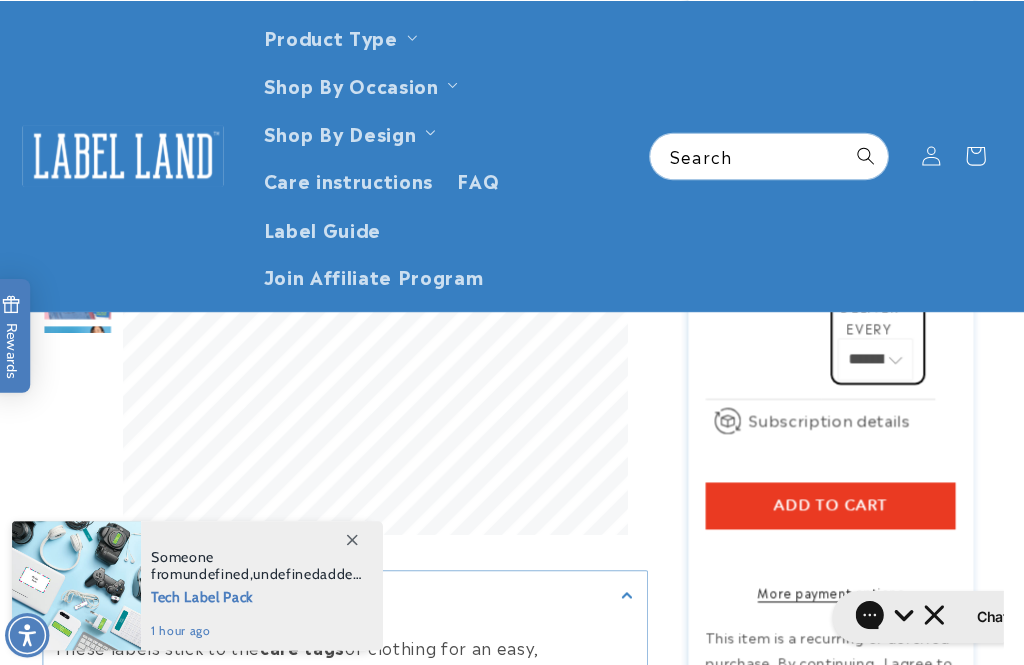 click on "Subscription details" 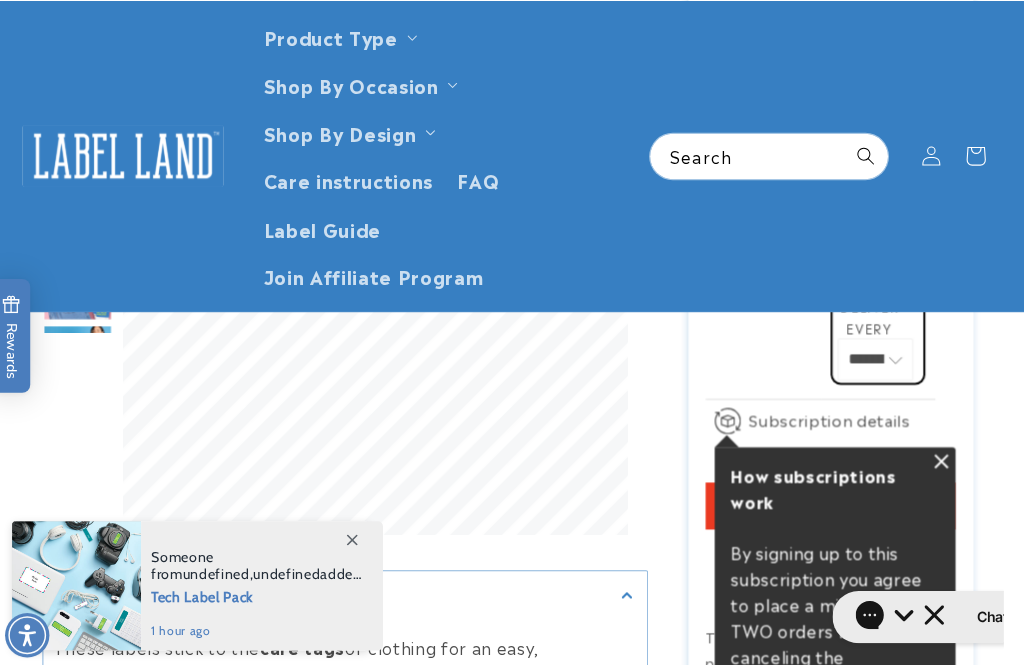 scroll, scrollTop: 1624, scrollLeft: 0, axis: vertical 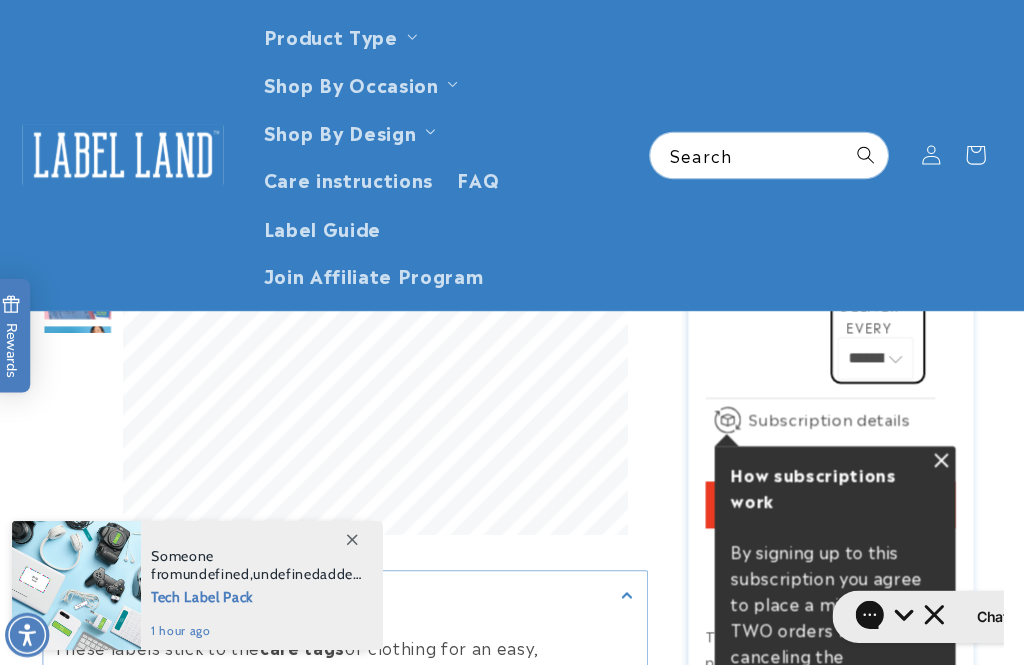 click 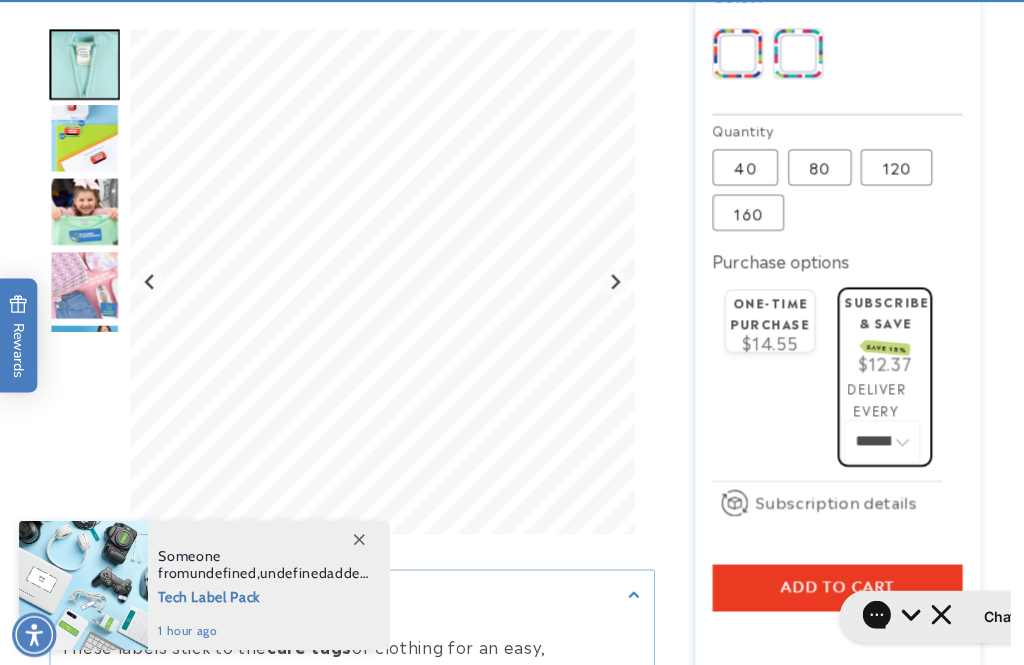scroll, scrollTop: 1545, scrollLeft: 0, axis: vertical 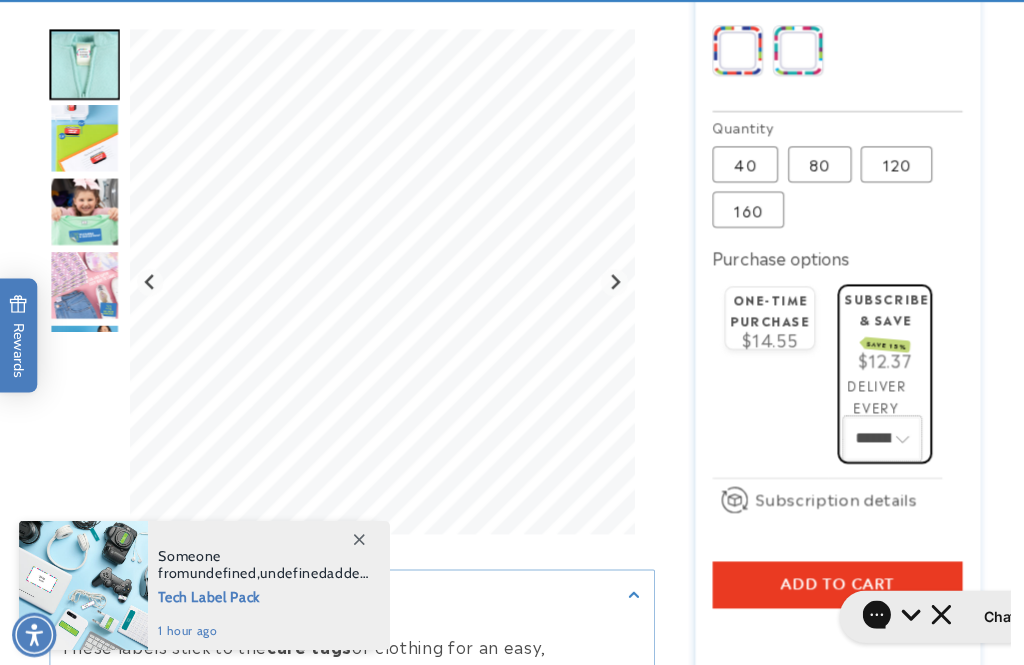 click on "******** ********" 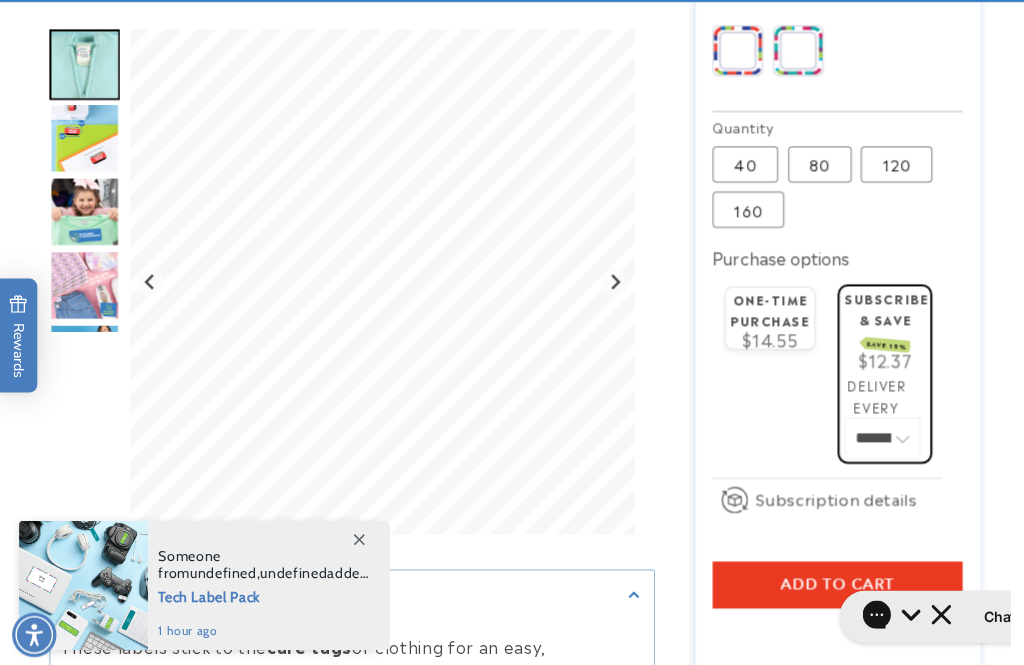 click on "One-time purchase" 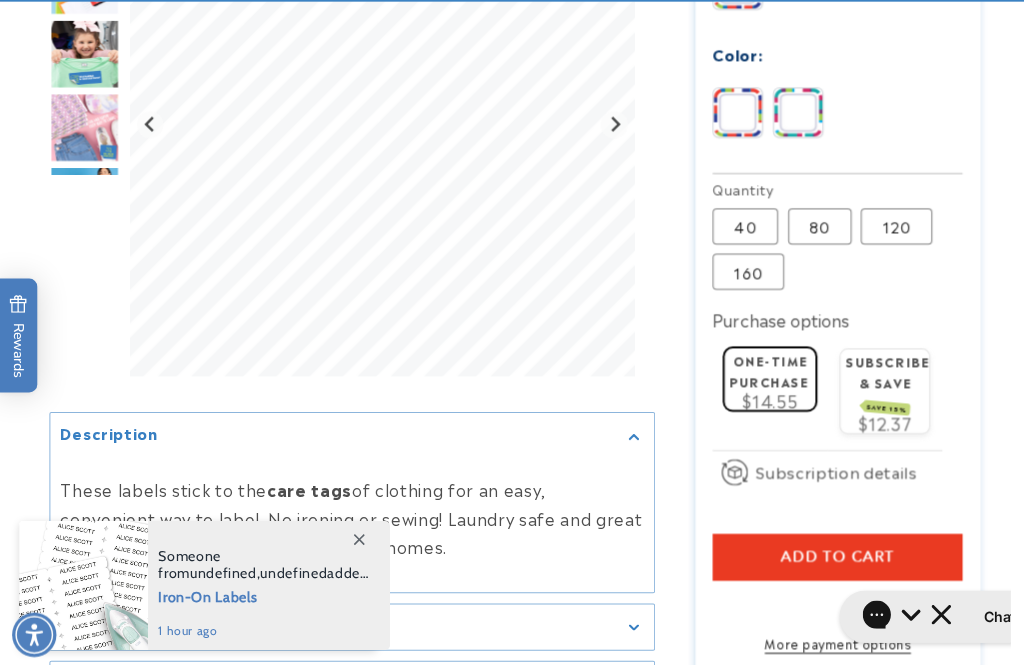 scroll, scrollTop: 1487, scrollLeft: 0, axis: vertical 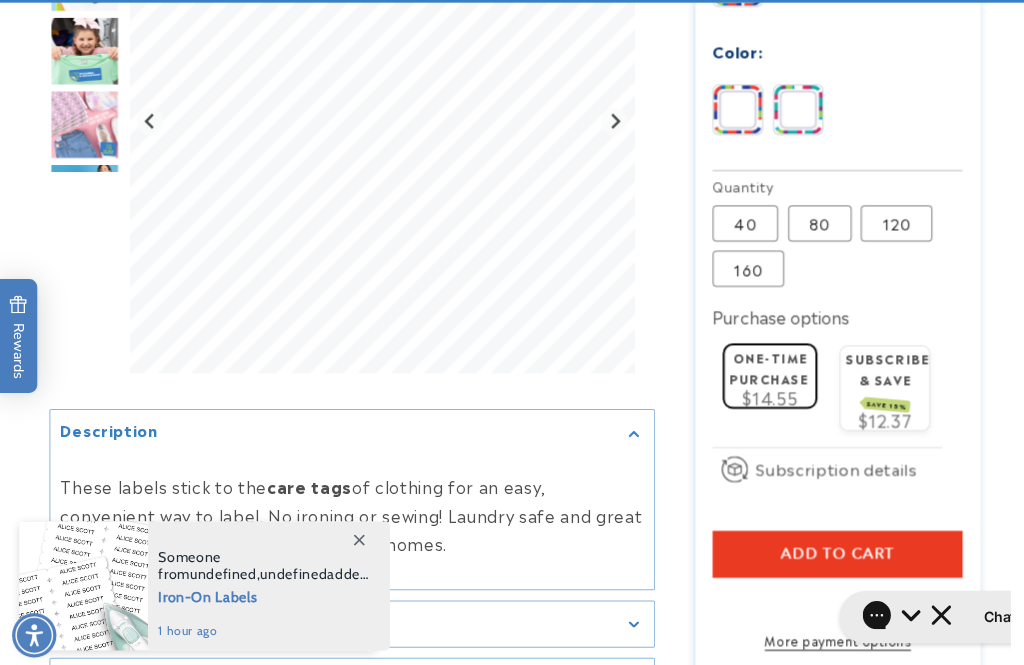 click on "Add to cart" at bounding box center (832, 549) 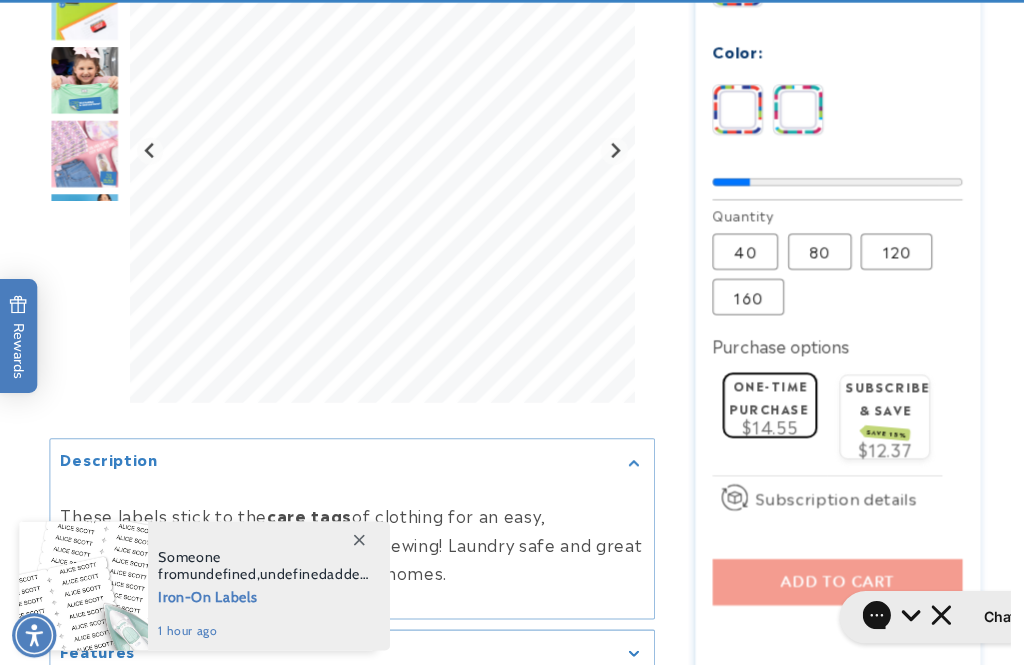 scroll, scrollTop: 1487, scrollLeft: 0, axis: vertical 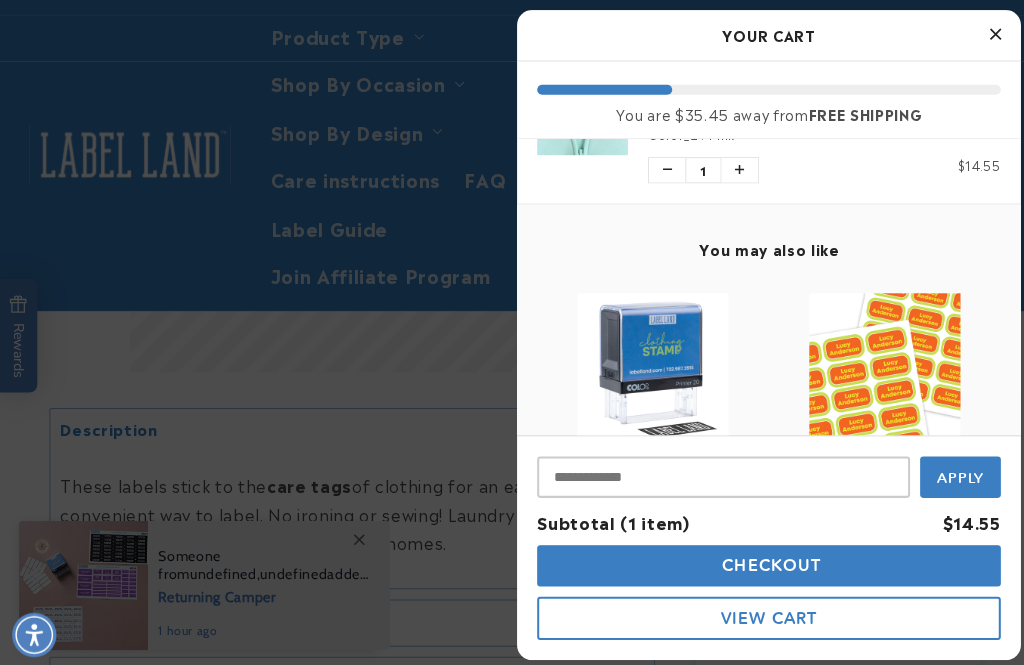 click on "Checkout" at bounding box center (764, 561) 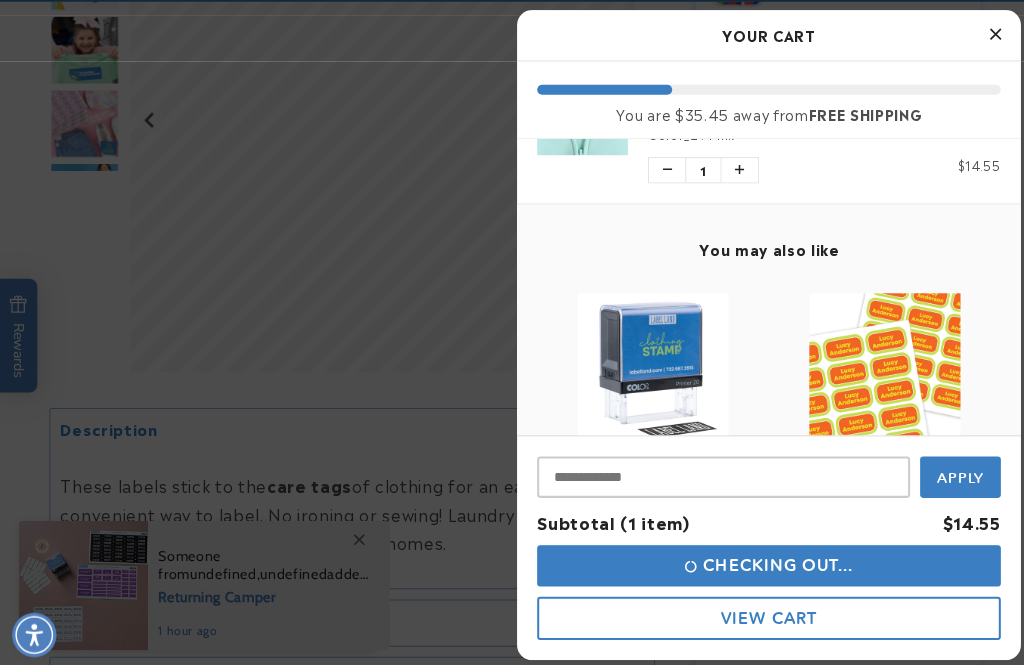 scroll, scrollTop: 1546, scrollLeft: 0, axis: vertical 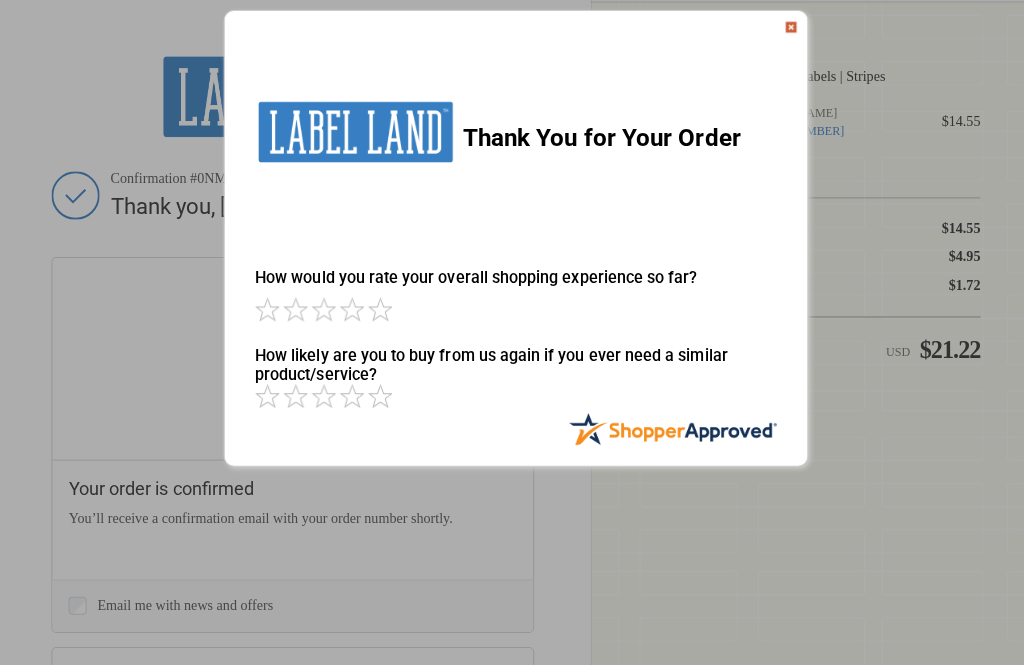 click at bounding box center (377, 307) 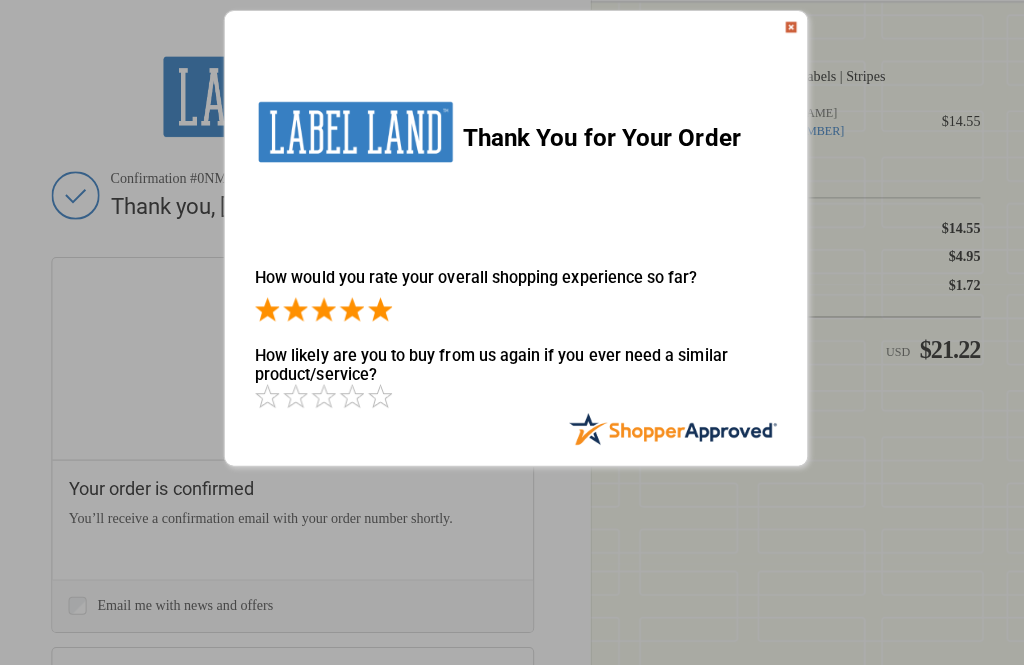 click on "**********" at bounding box center (512, 344) 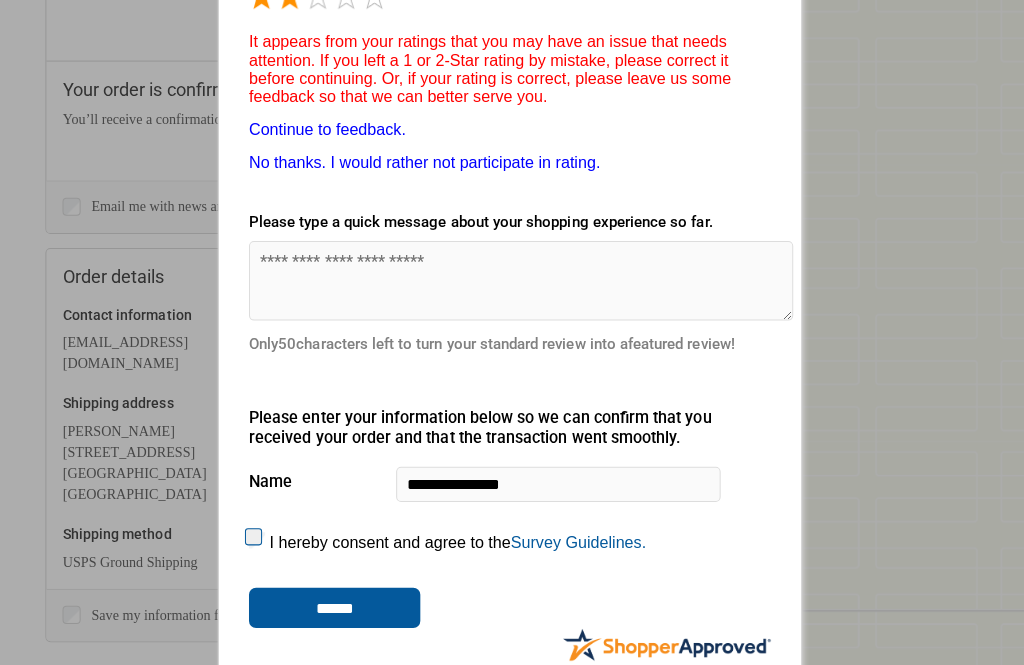 scroll, scrollTop: 397, scrollLeft: 0, axis: vertical 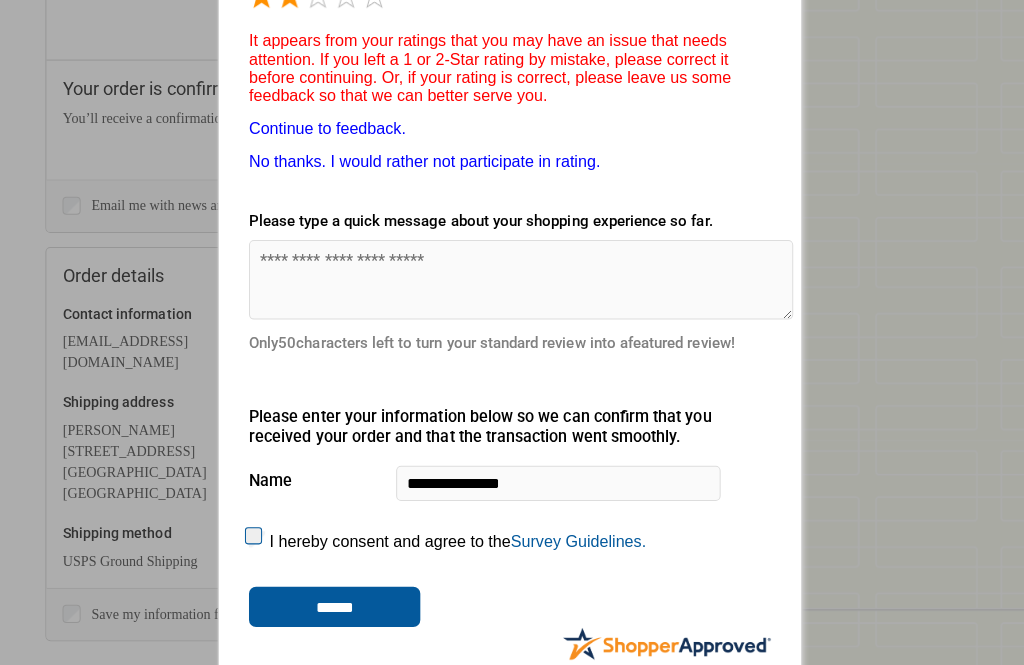 click on "**********" at bounding box center [512, 477] 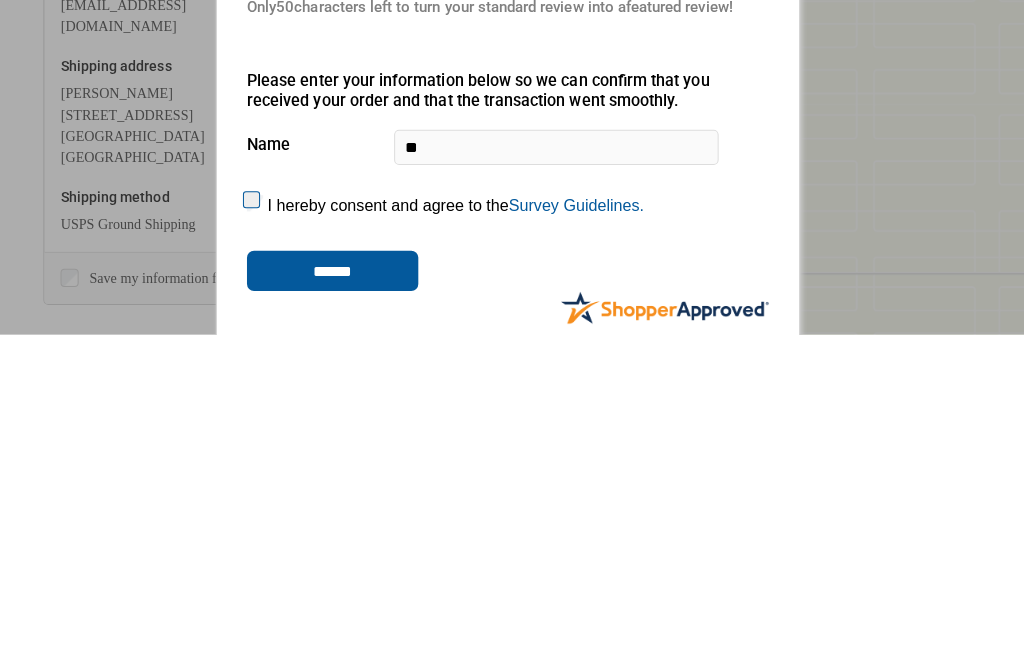 type on "*" 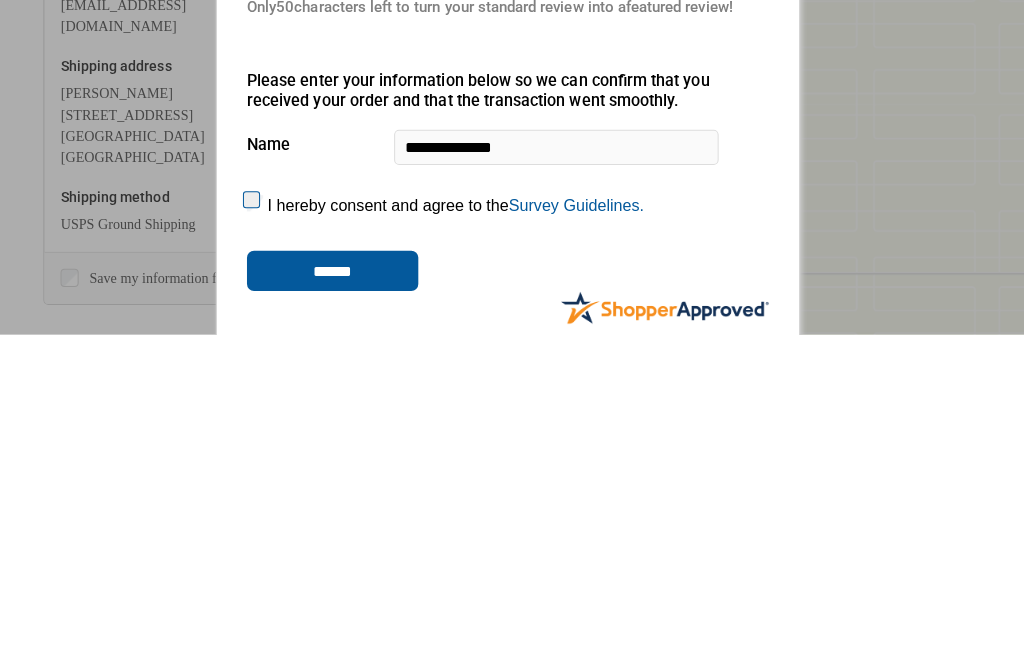 type on "**********" 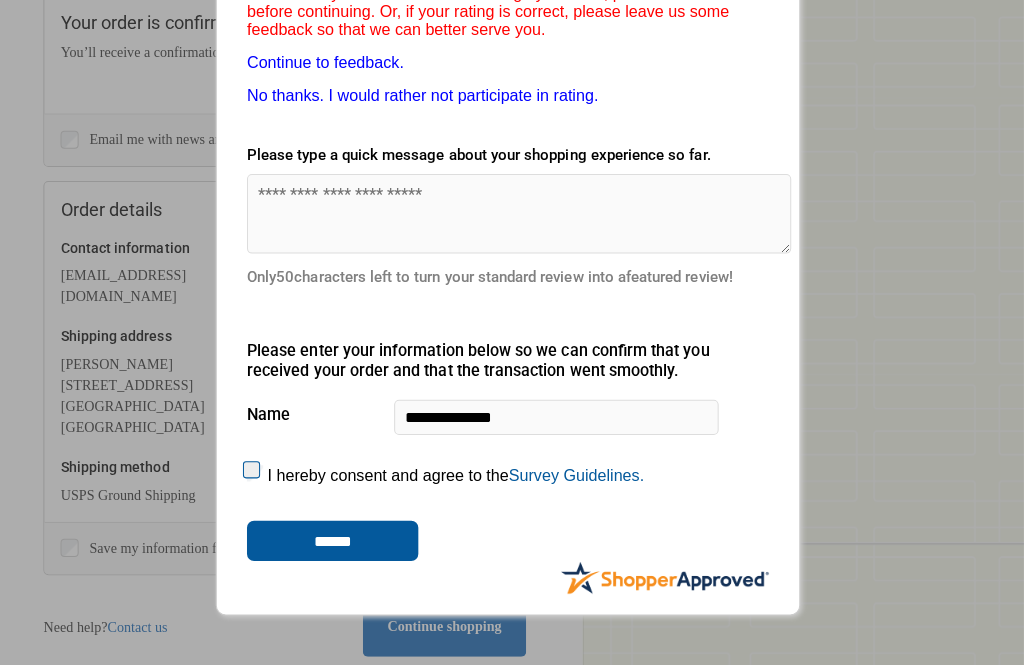 click on "******" at bounding box center [338, 537] 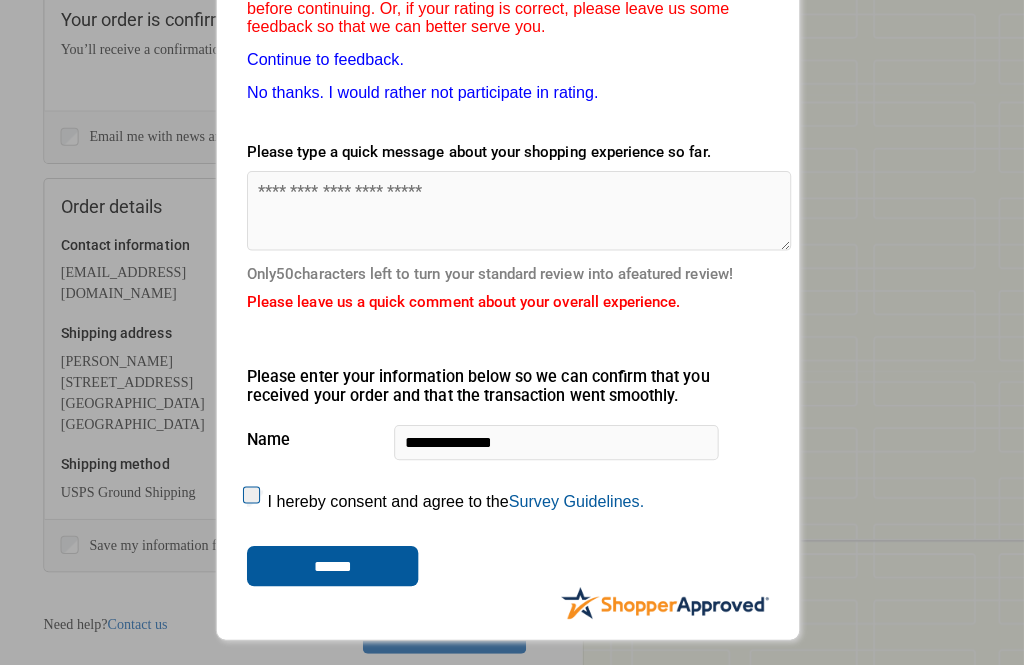 scroll, scrollTop: 462, scrollLeft: 0, axis: vertical 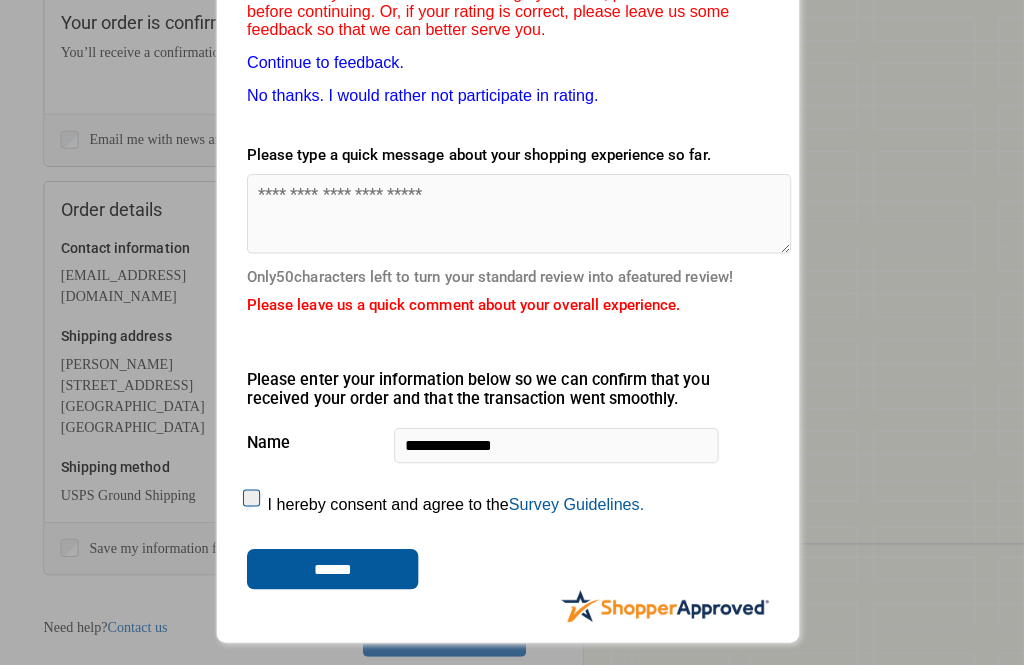 click at bounding box center [523, 212] 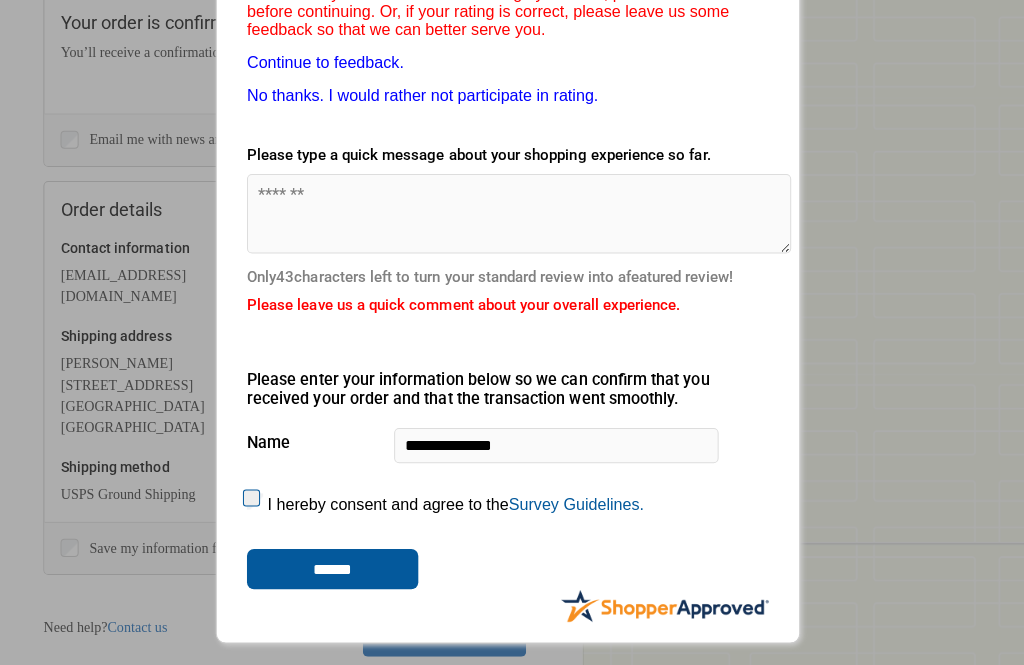 scroll, scrollTop: 521, scrollLeft: 0, axis: vertical 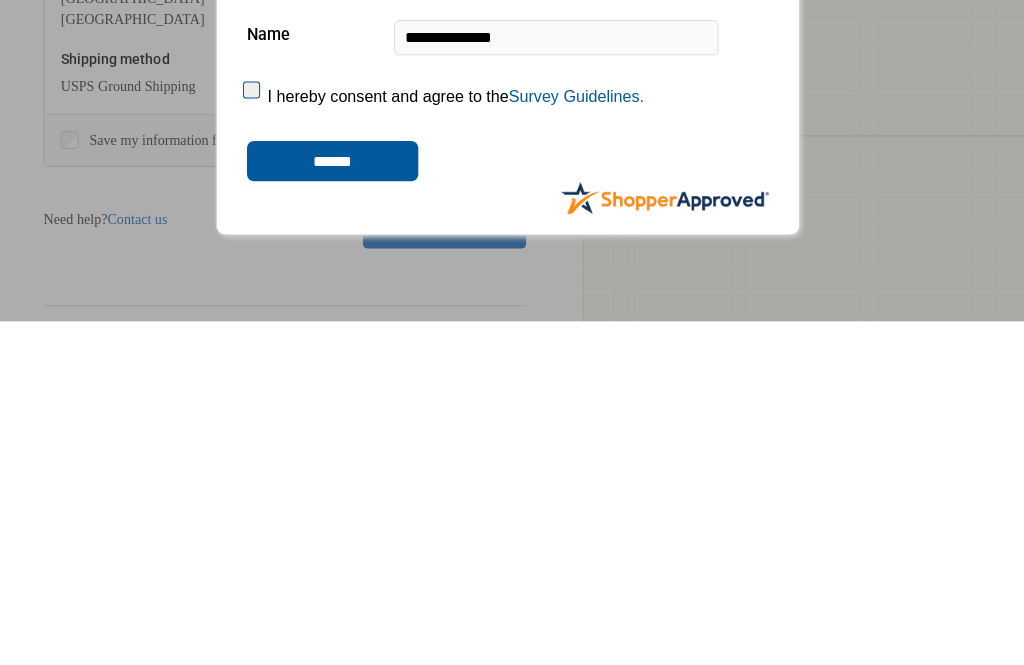 type on "*******" 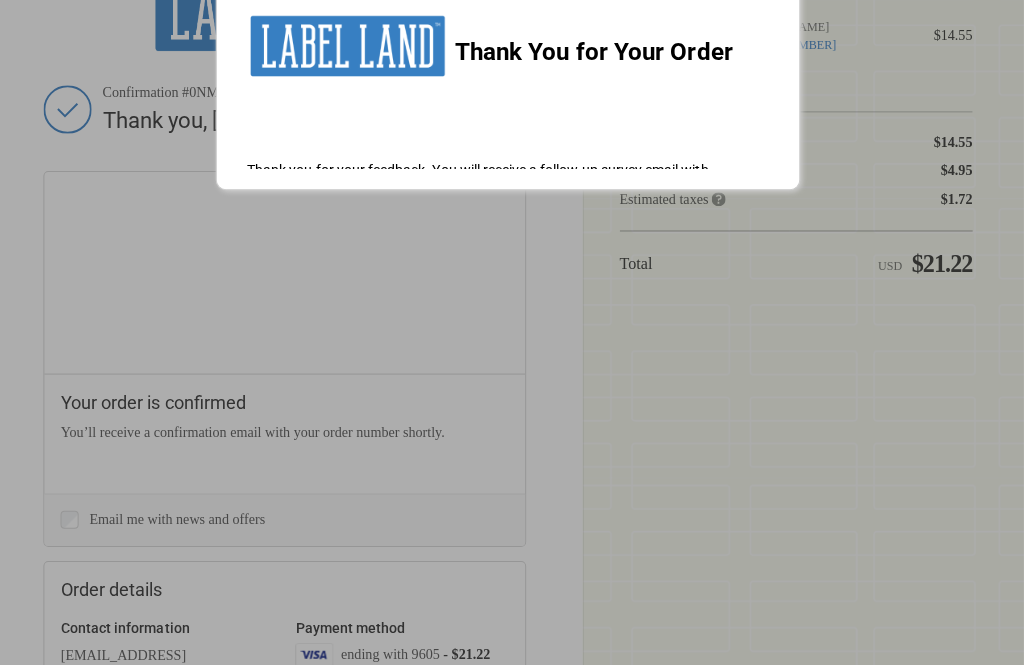 scroll, scrollTop: 0, scrollLeft: 0, axis: both 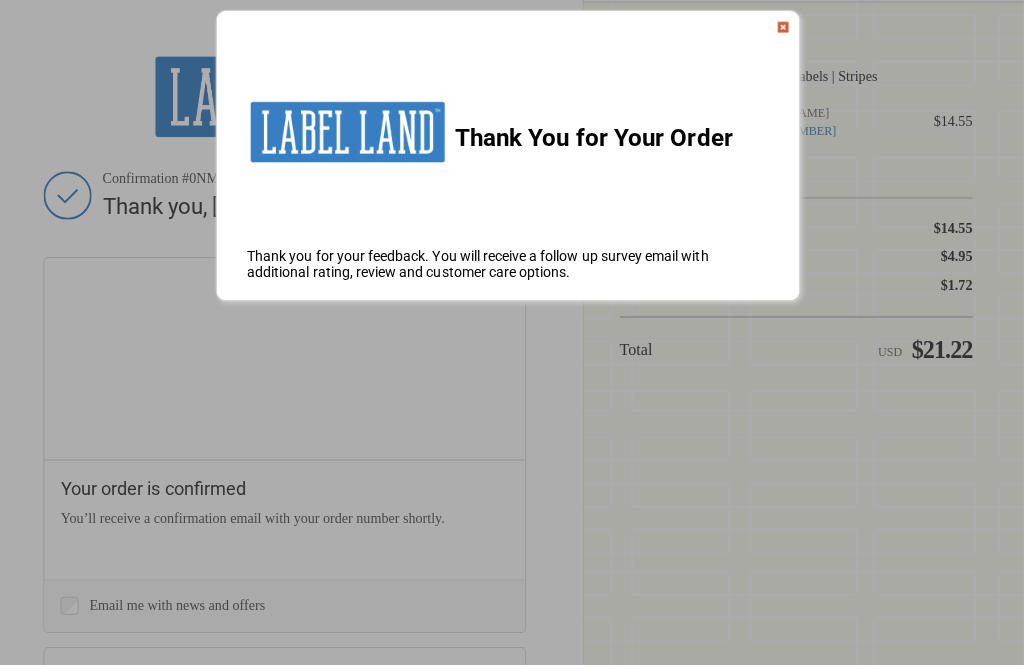 click on "Thank You for Your Order" at bounding box center (512, 128) 